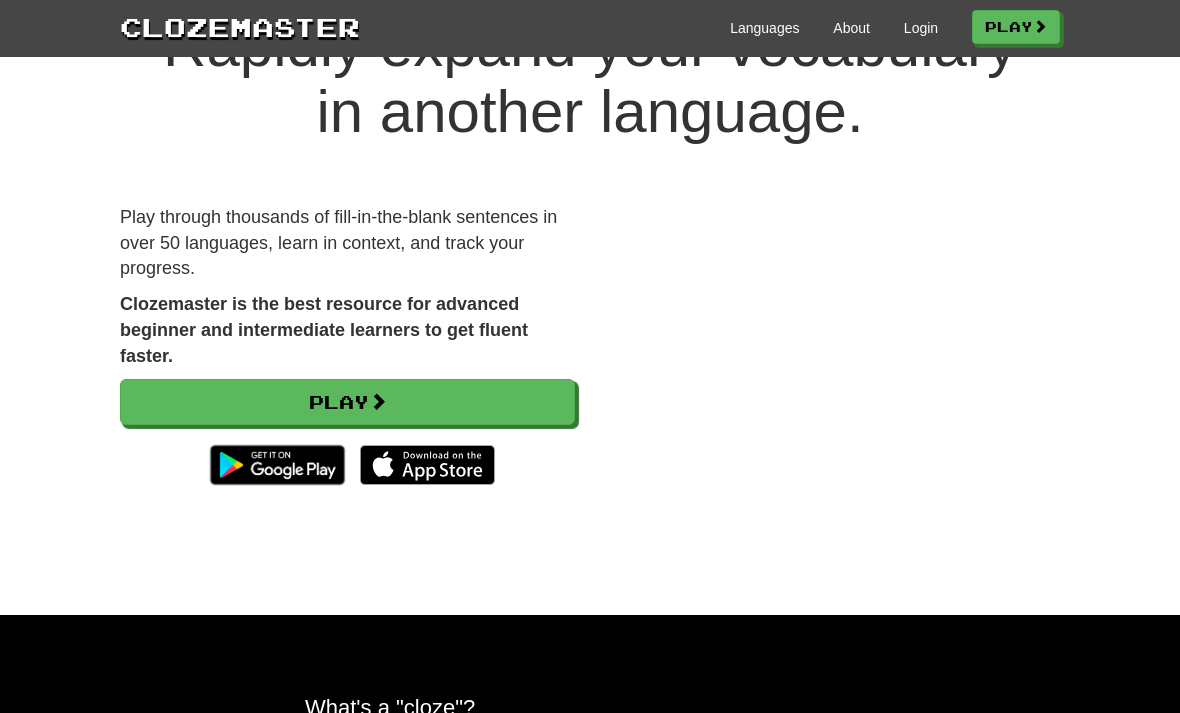 scroll, scrollTop: 0, scrollLeft: 0, axis: both 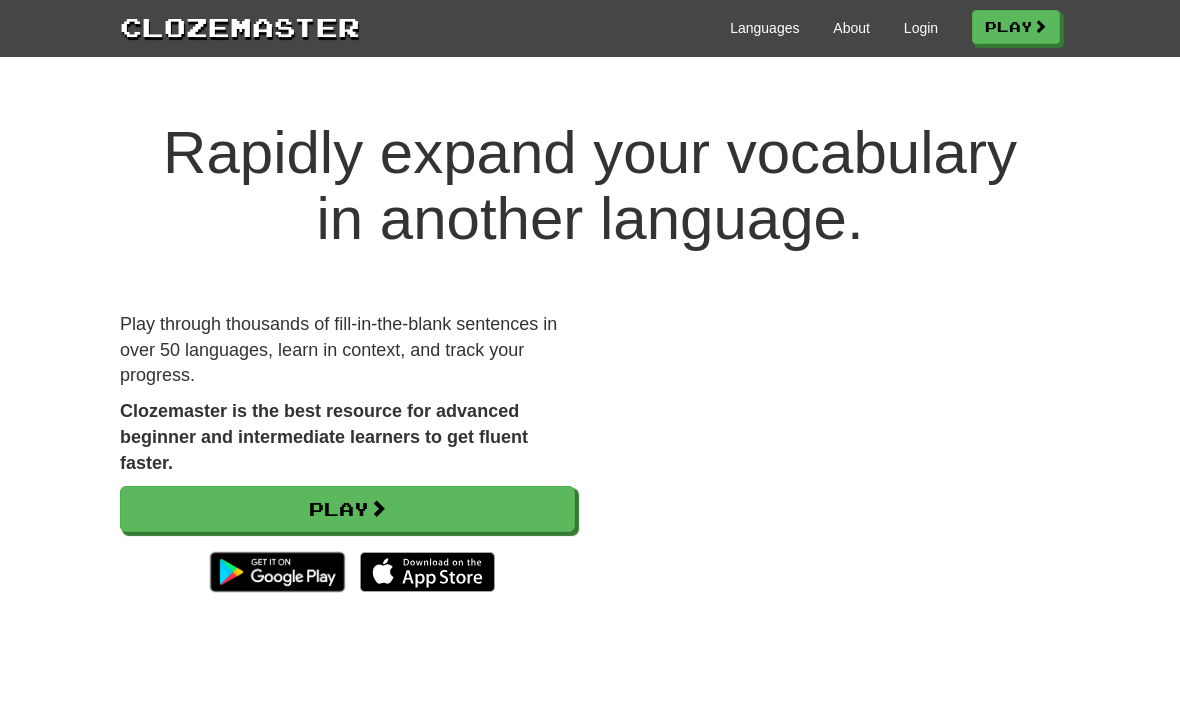 click on "Login" at bounding box center (921, 28) 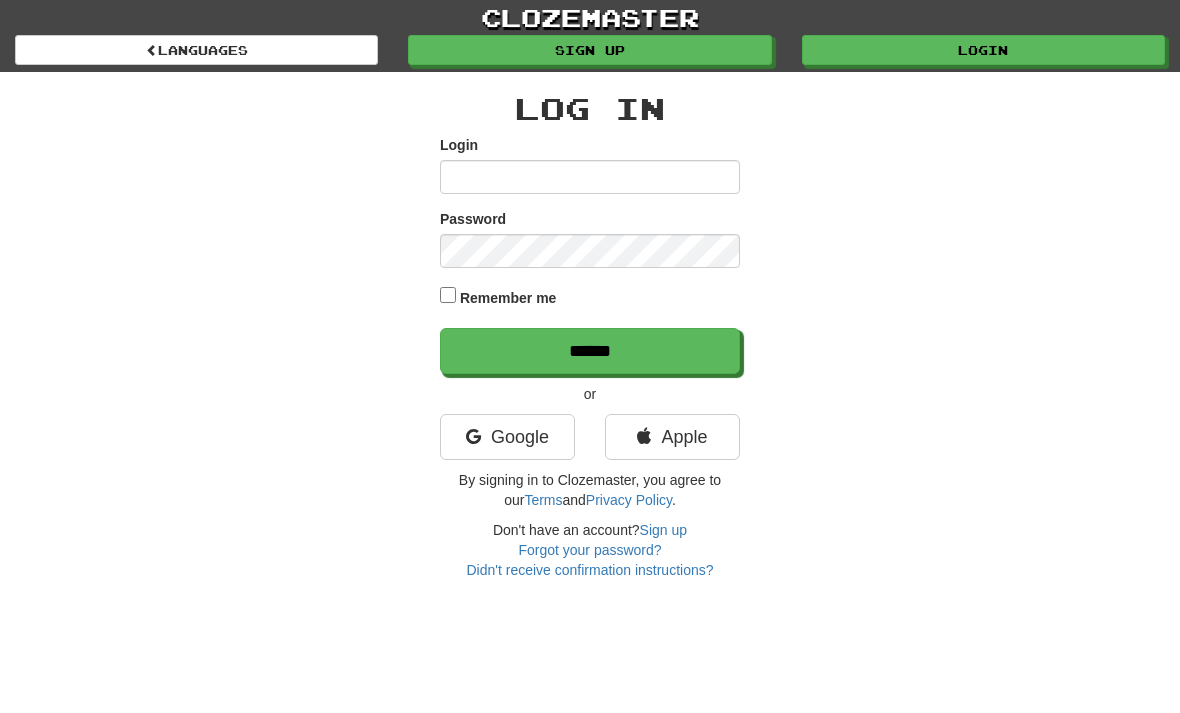 scroll, scrollTop: 0, scrollLeft: 0, axis: both 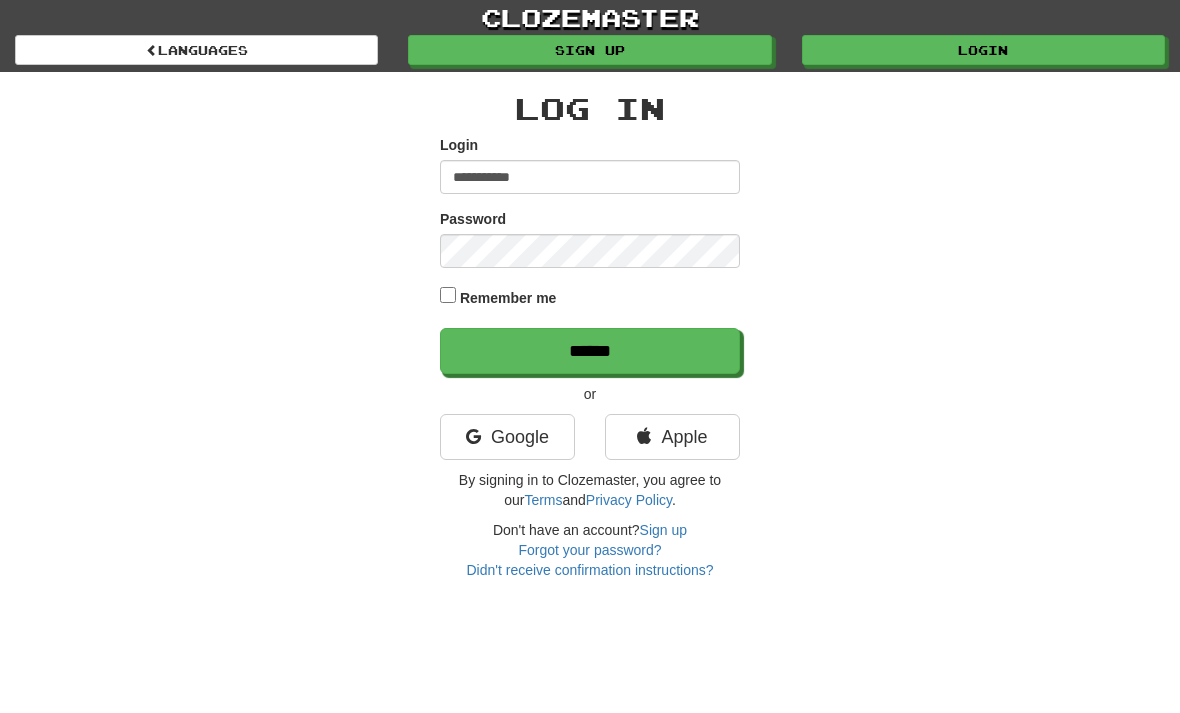type on "**********" 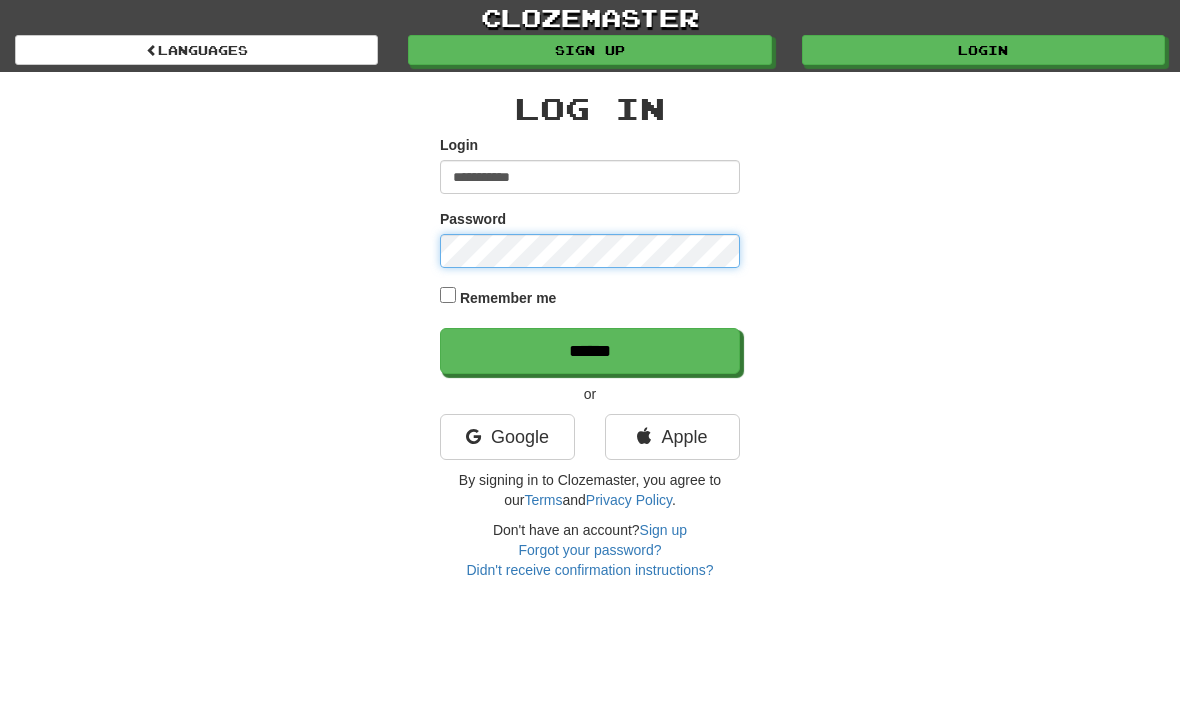 click on "******" at bounding box center (590, 351) 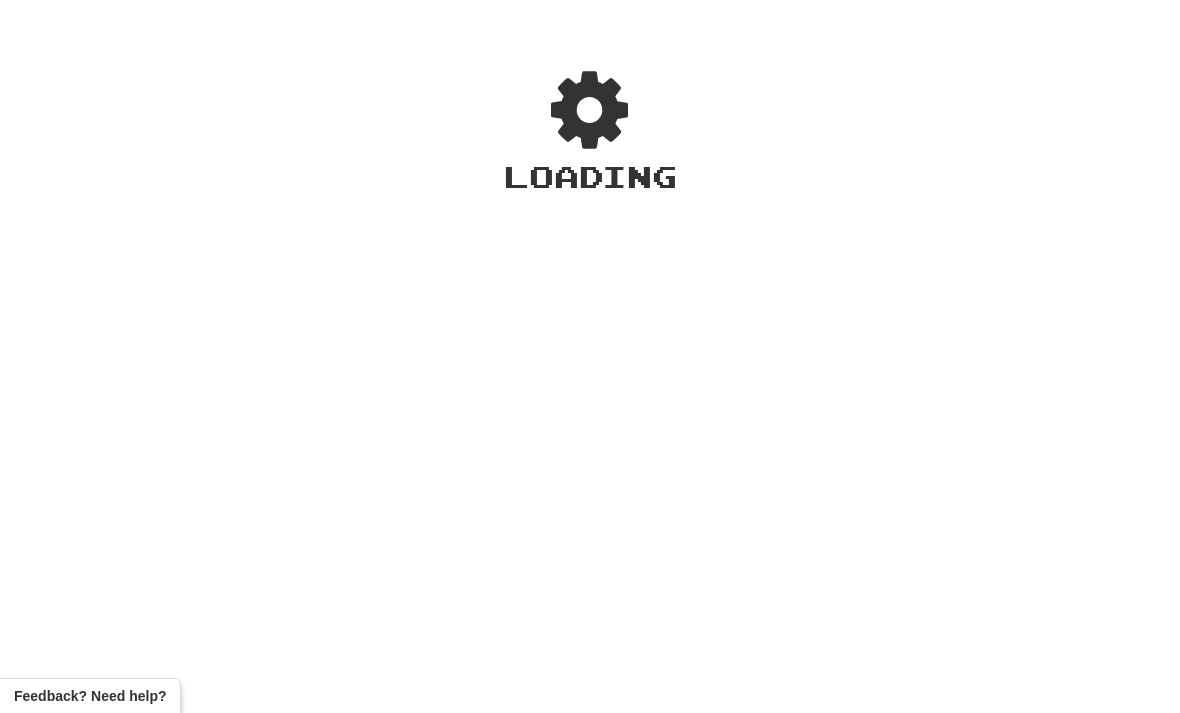 scroll, scrollTop: 0, scrollLeft: 0, axis: both 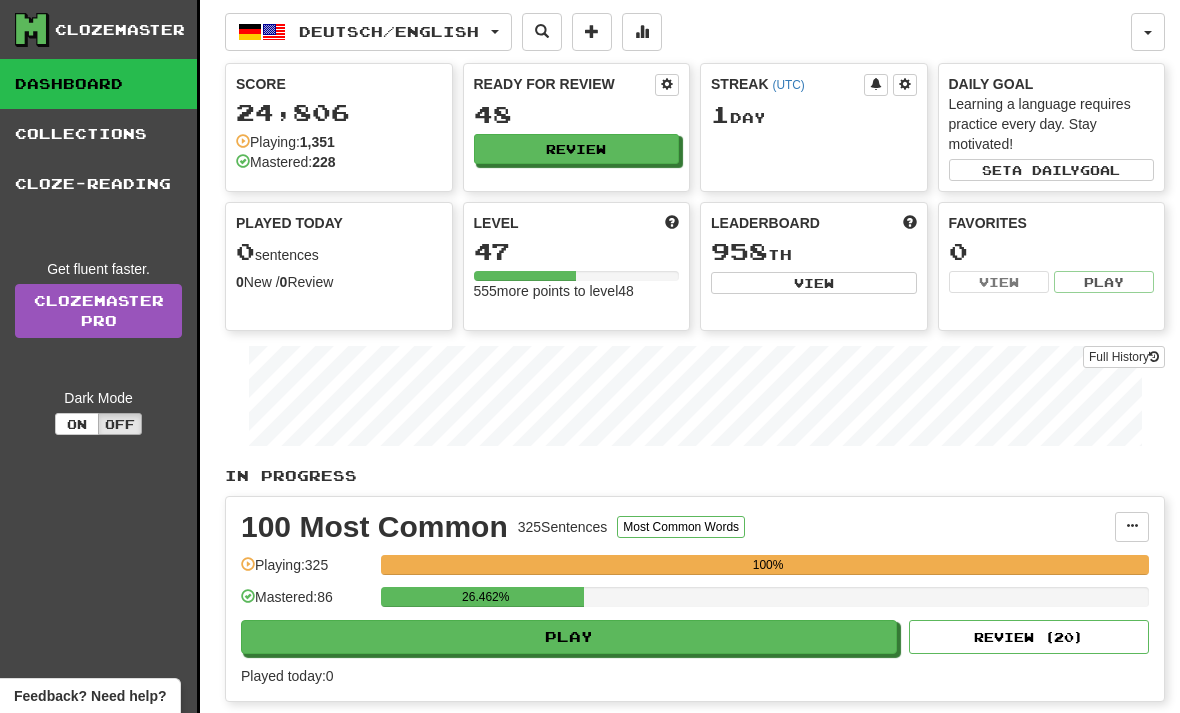 click on "Play" at bounding box center (569, 637) 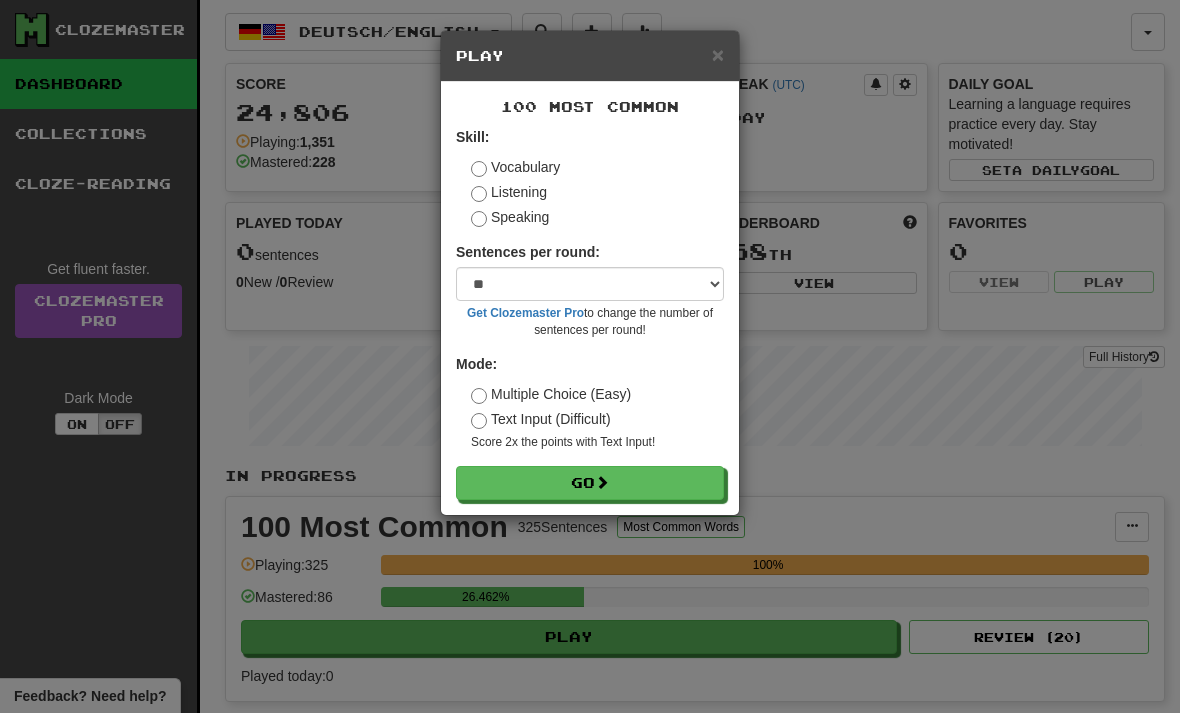 click on "Go" at bounding box center [590, 483] 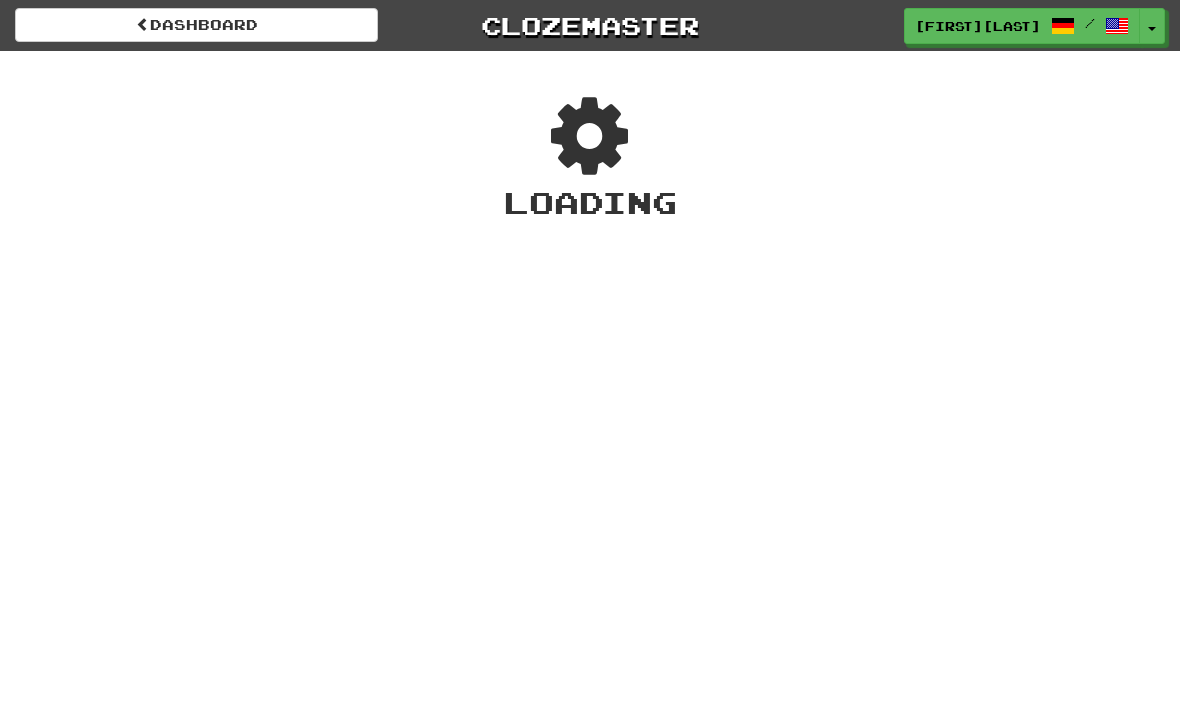 scroll, scrollTop: 0, scrollLeft: 0, axis: both 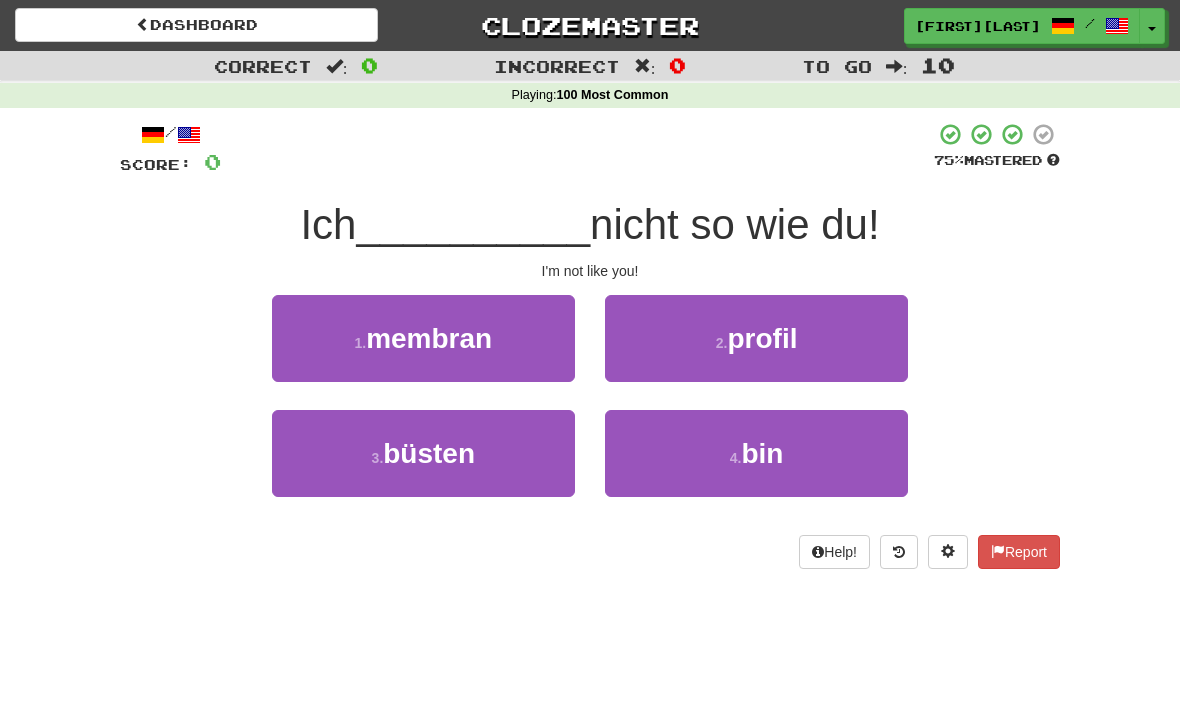 click on "4 .  bin" at bounding box center [756, 453] 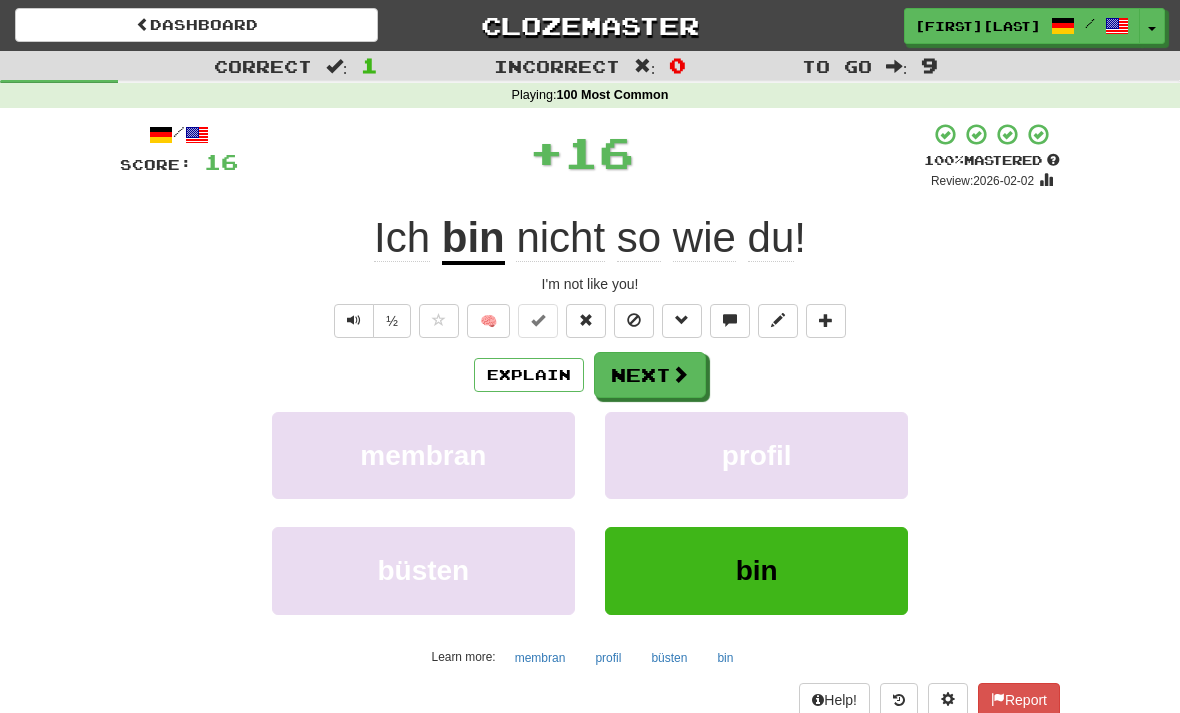 click on "Next" at bounding box center (650, 375) 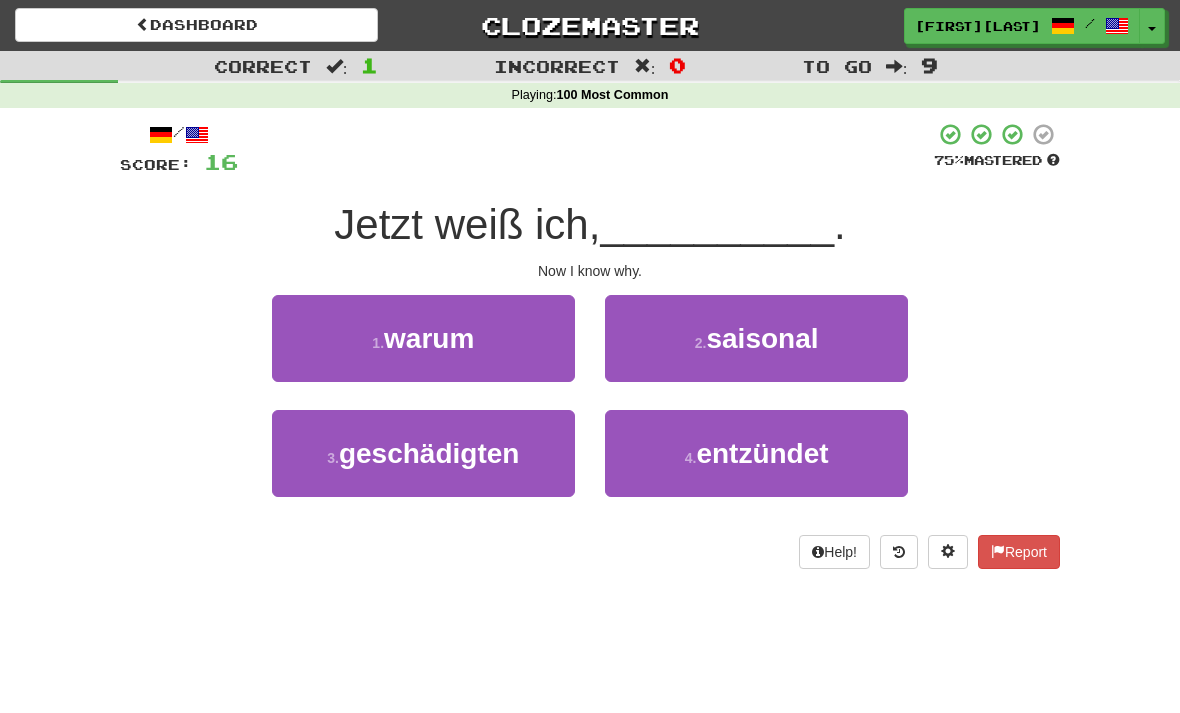 click on "1 .  warum" at bounding box center (423, 338) 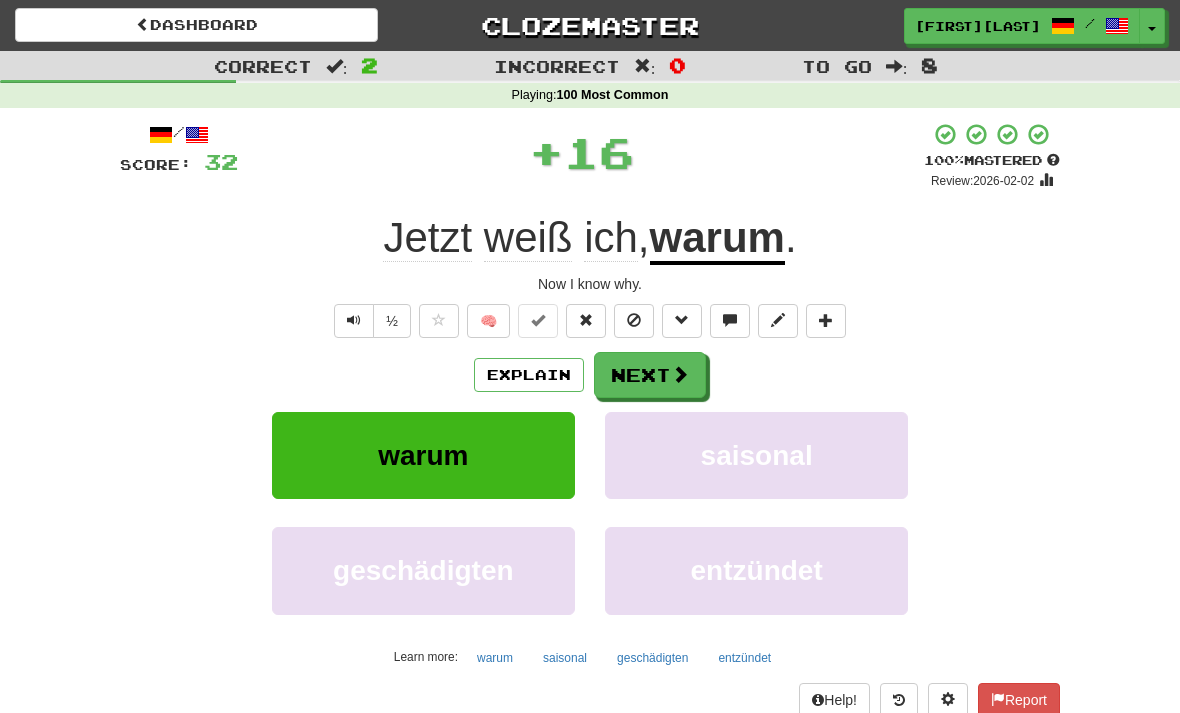 click on "Next" at bounding box center (650, 375) 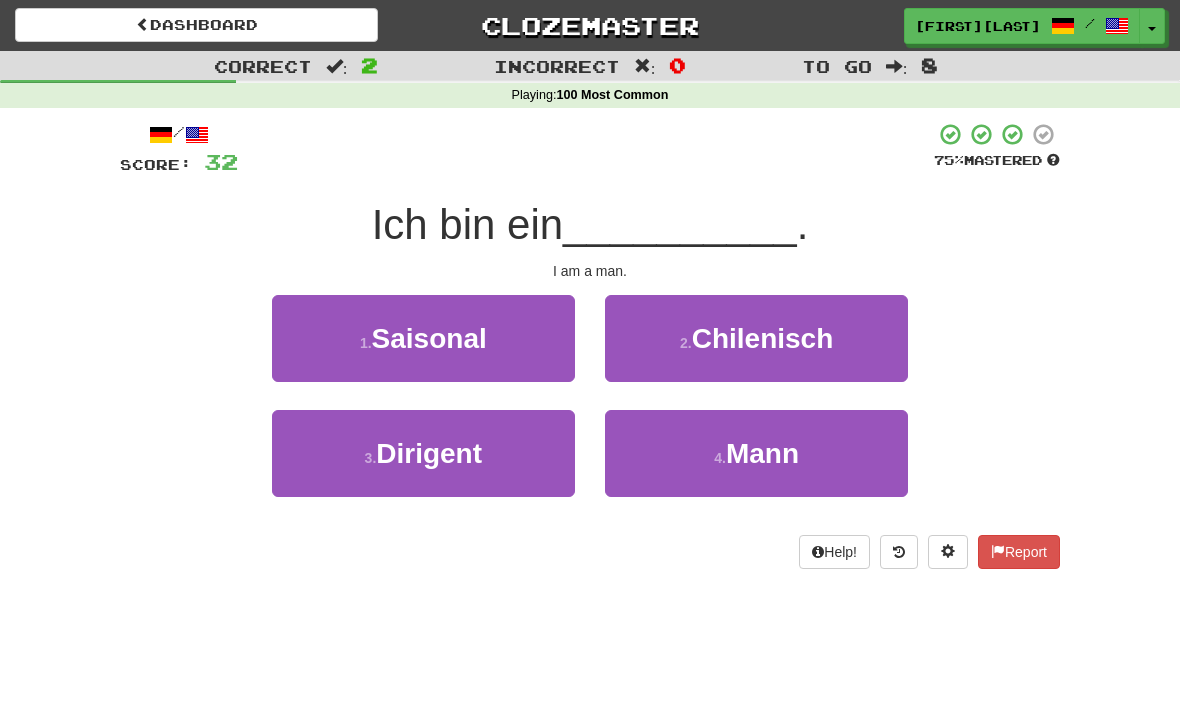 click on "4 .  Mann" at bounding box center [756, 453] 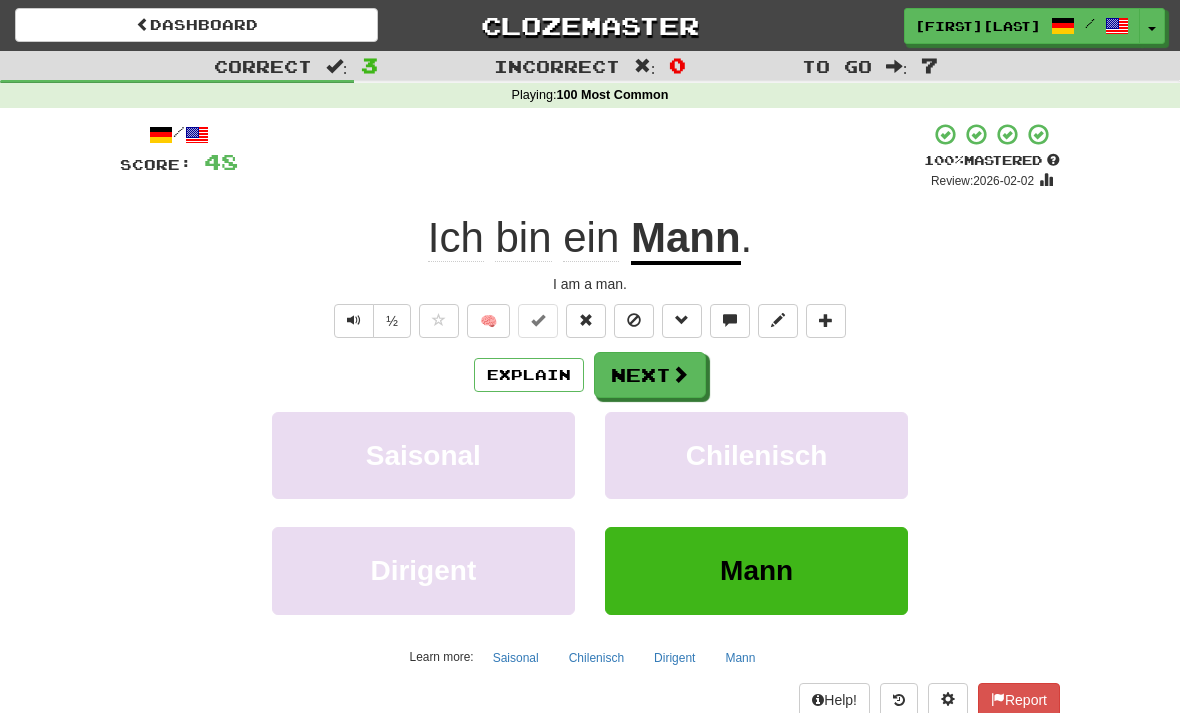click on "Next" at bounding box center [650, 375] 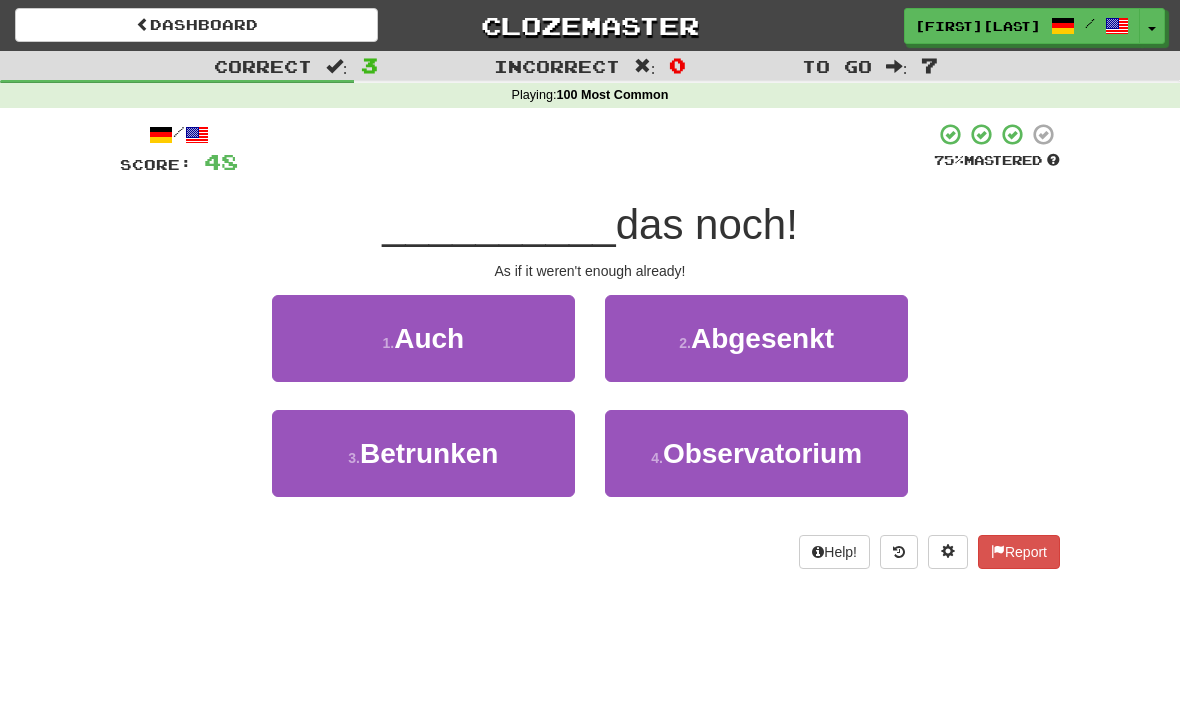 click on "1 .  Auch" at bounding box center (423, 338) 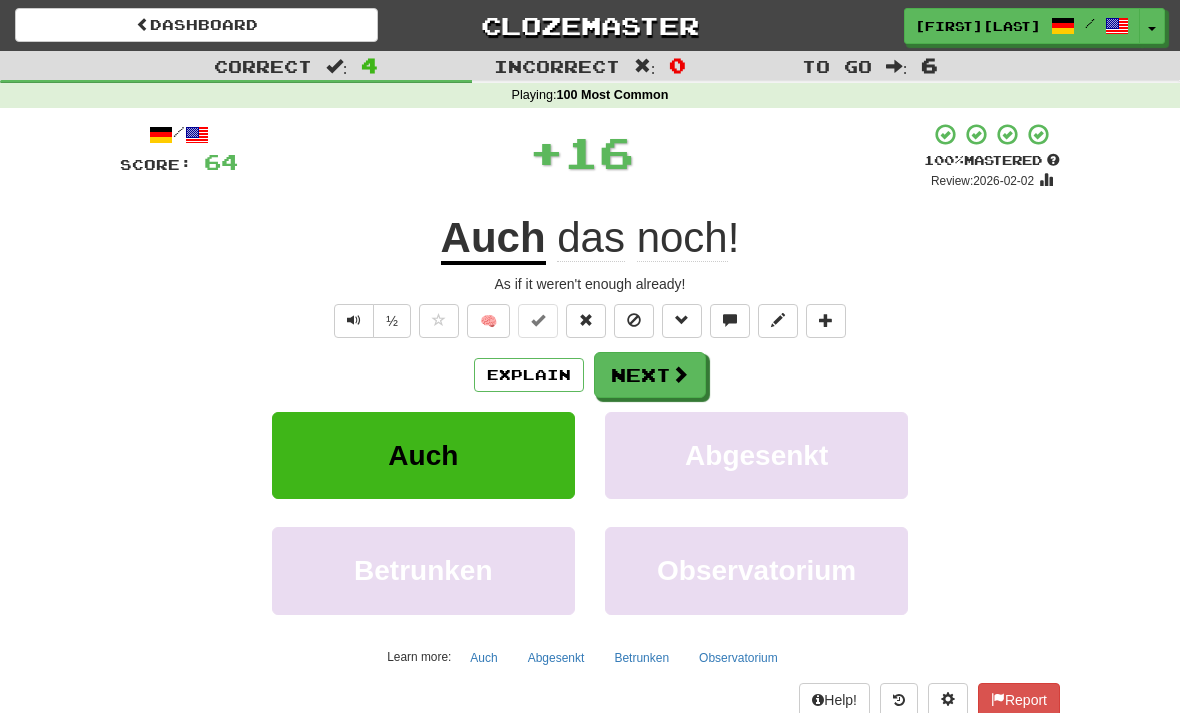 click on "Next" at bounding box center (650, 375) 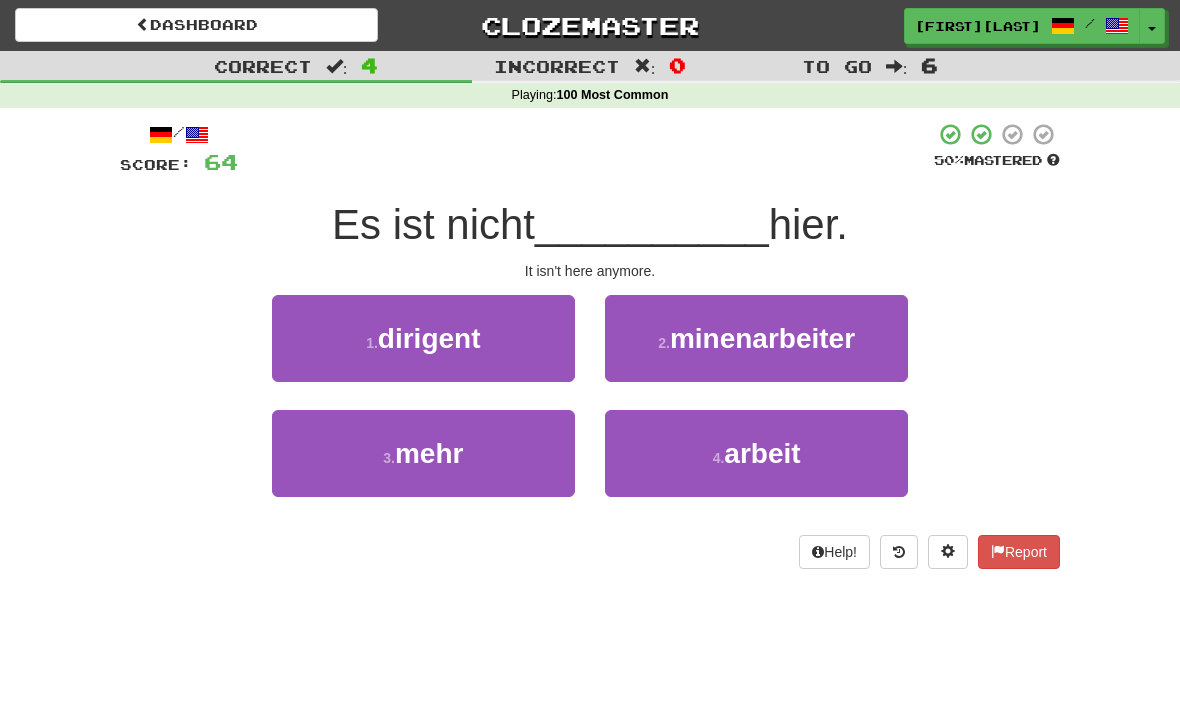 click on "mehr" at bounding box center [429, 453] 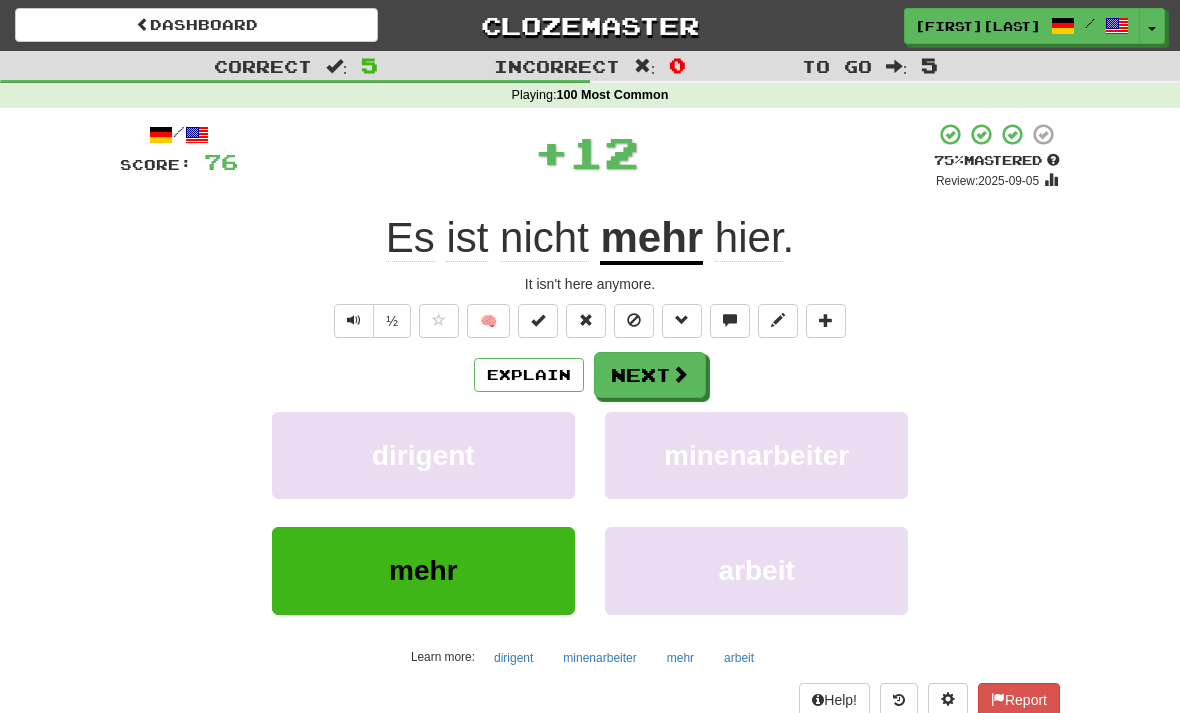 click on "Next" at bounding box center [650, 375] 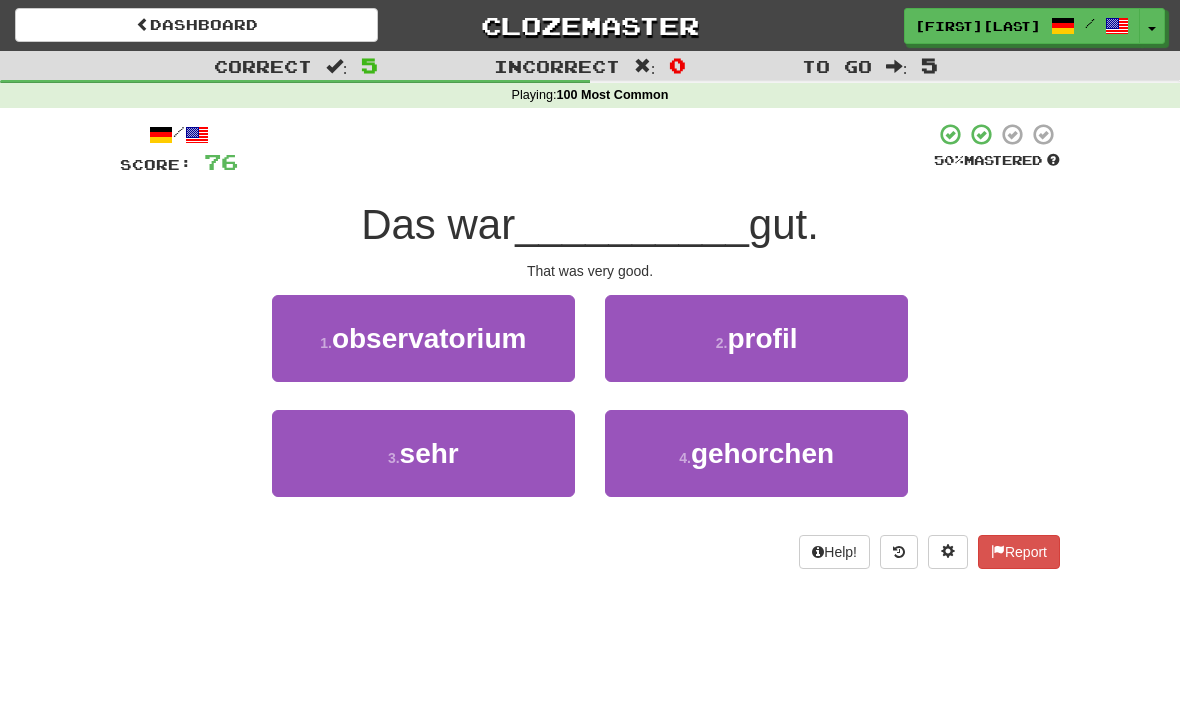 click on "3 .  sehr" at bounding box center (423, 453) 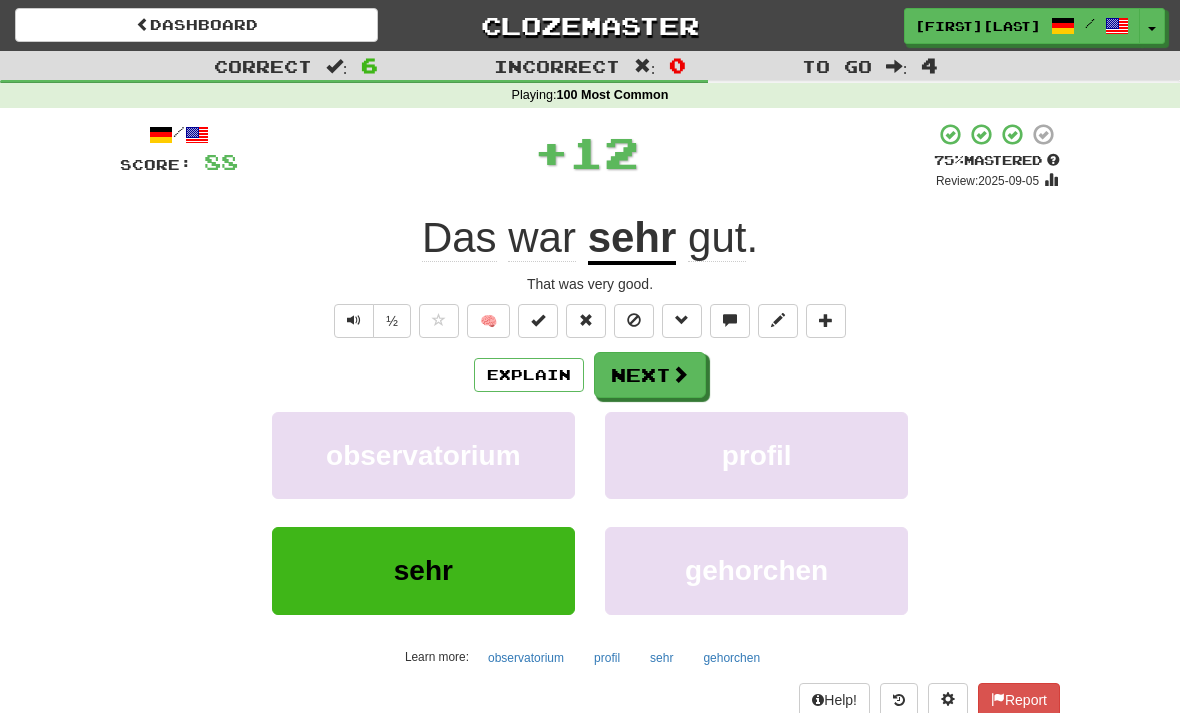 click on "Next" at bounding box center [650, 375] 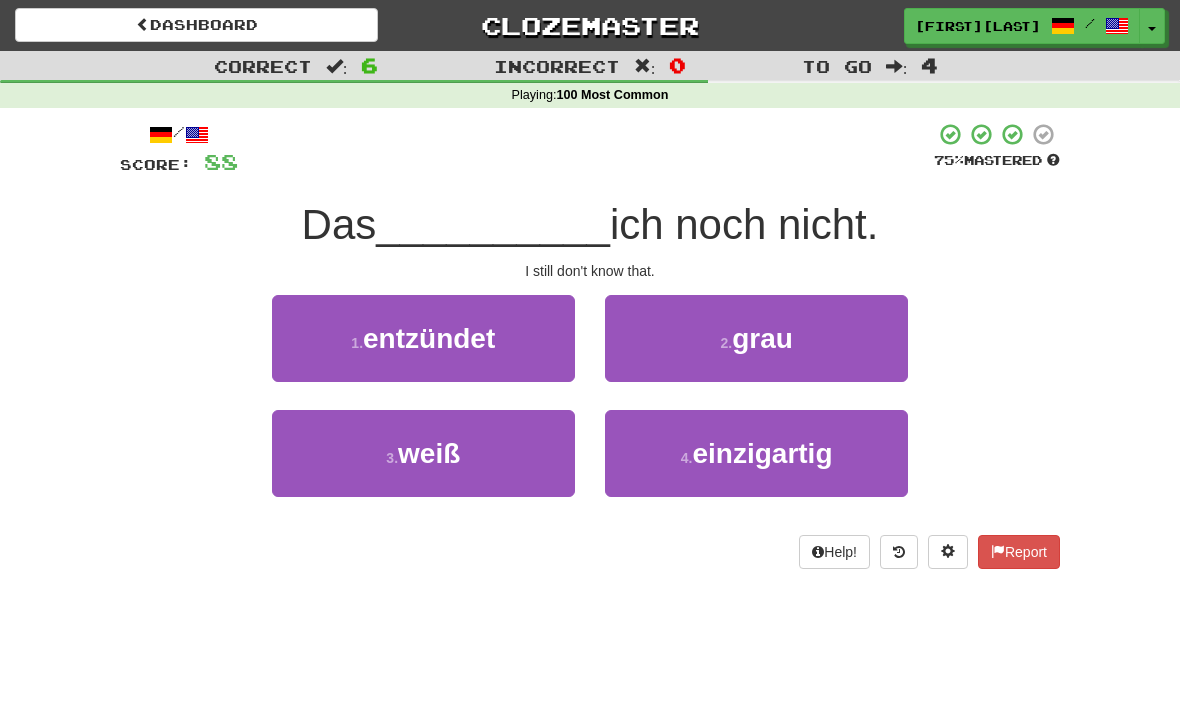 click on "weiß" at bounding box center (429, 453) 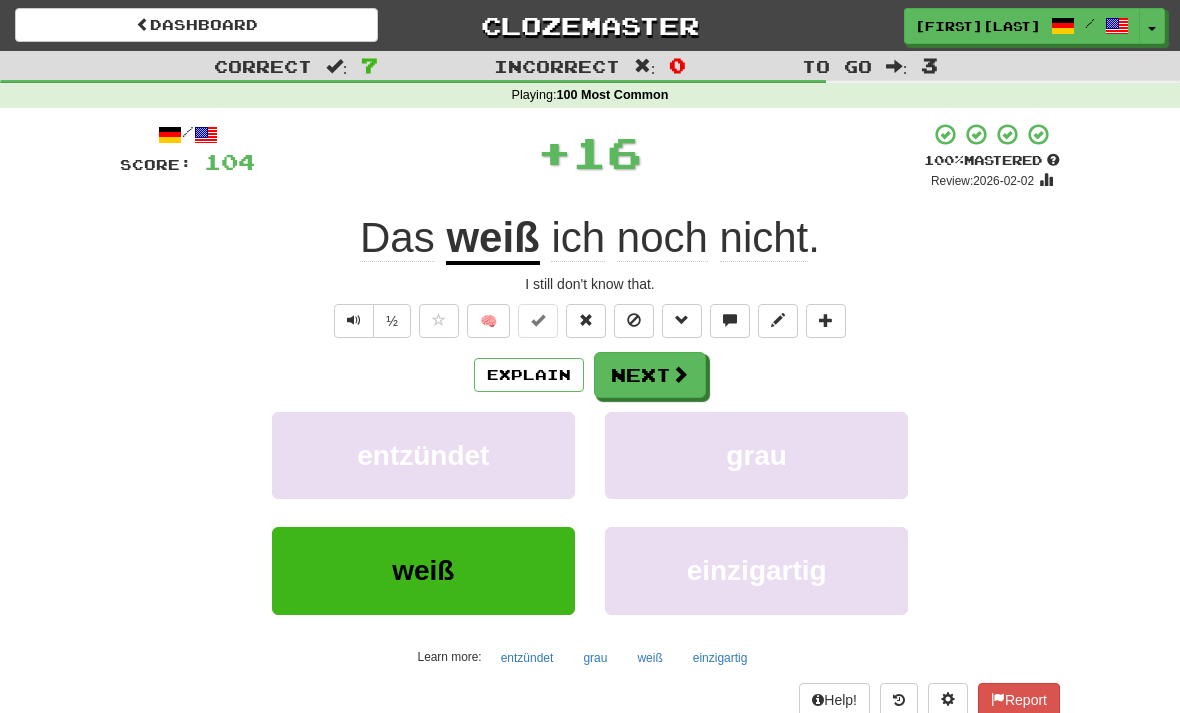 click on "Next" at bounding box center (650, 375) 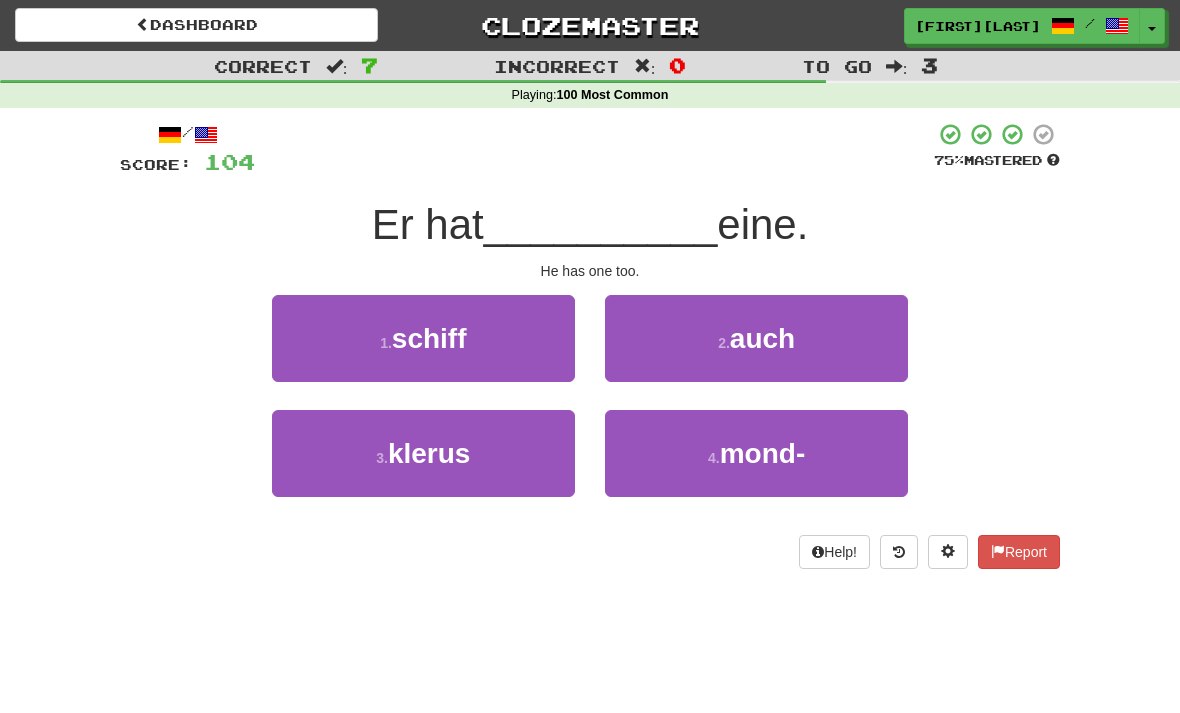 click on "2 .  auch" at bounding box center (756, 338) 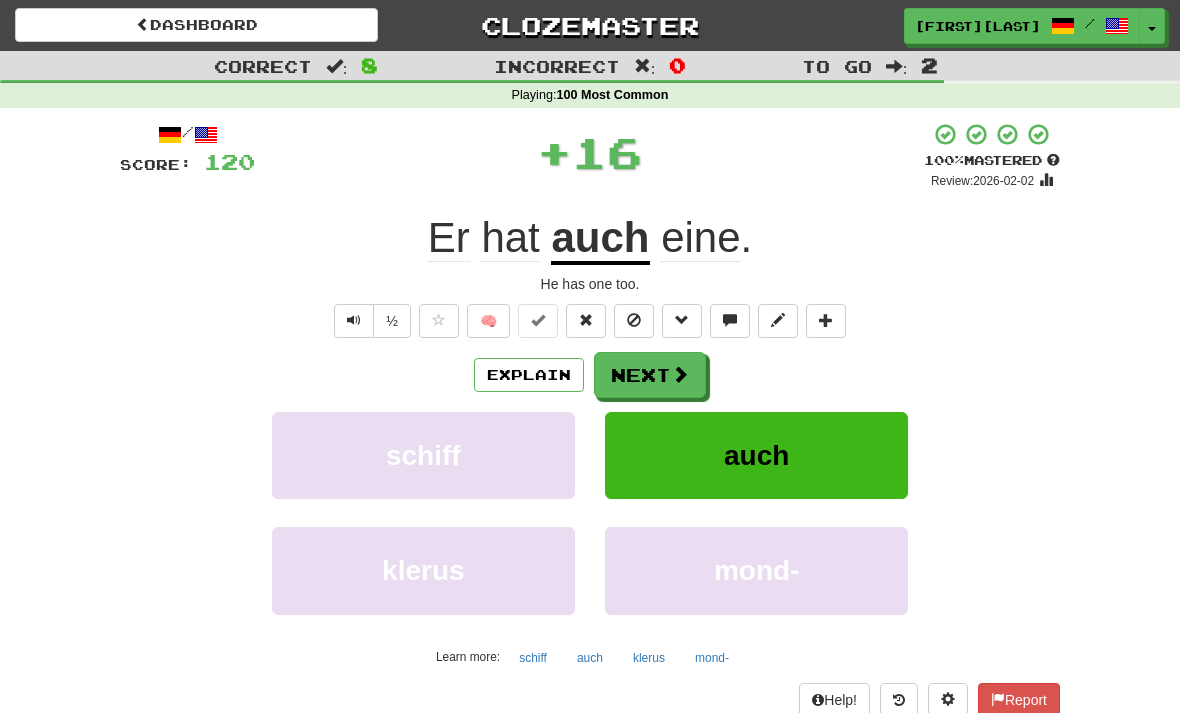 click on "Next" at bounding box center (650, 375) 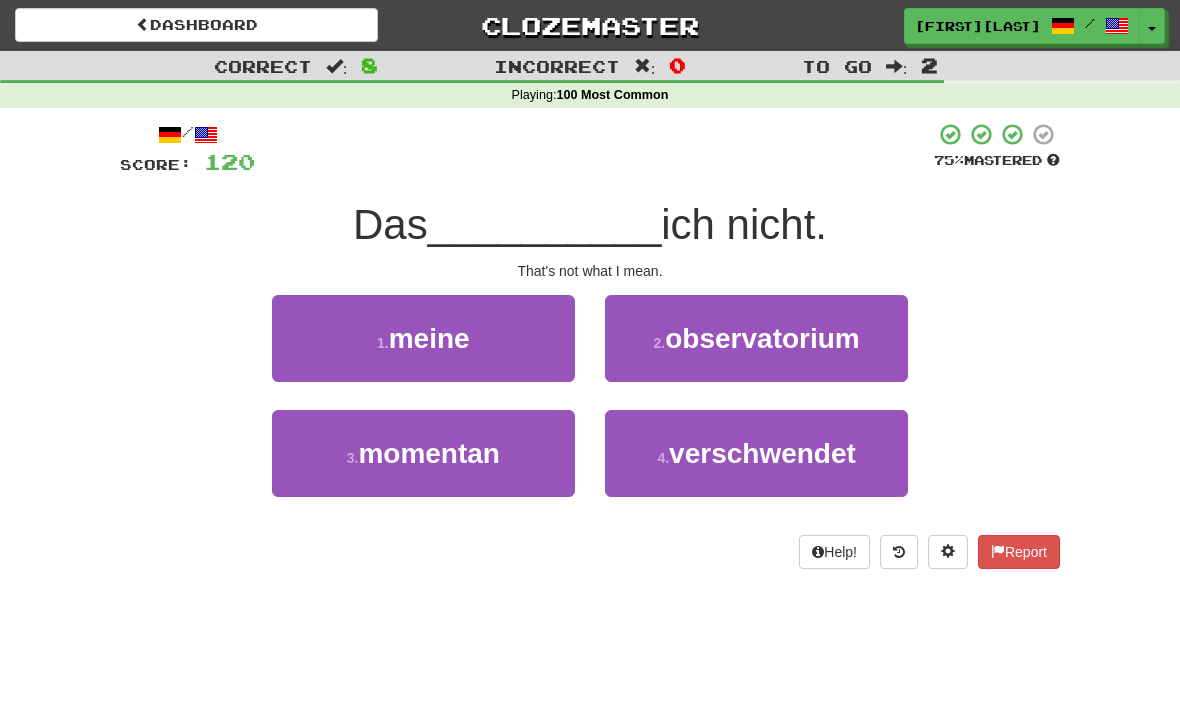 click on "1 .  meine" at bounding box center (423, 338) 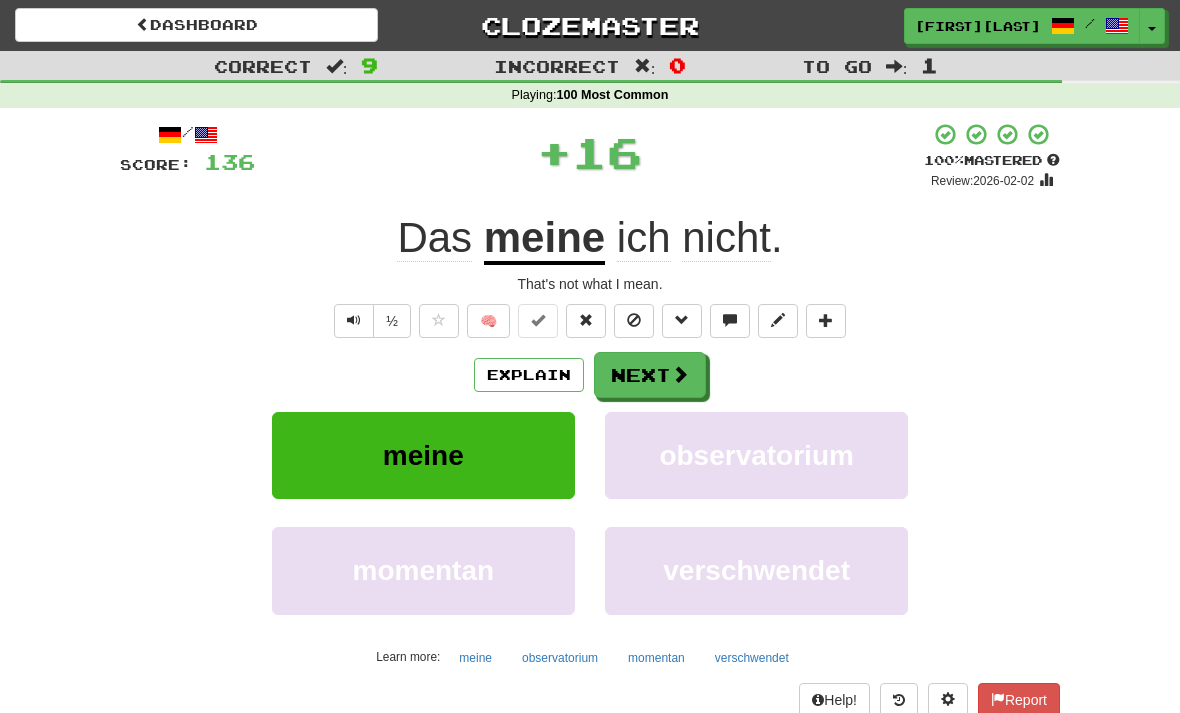 click on "Next" at bounding box center [650, 375] 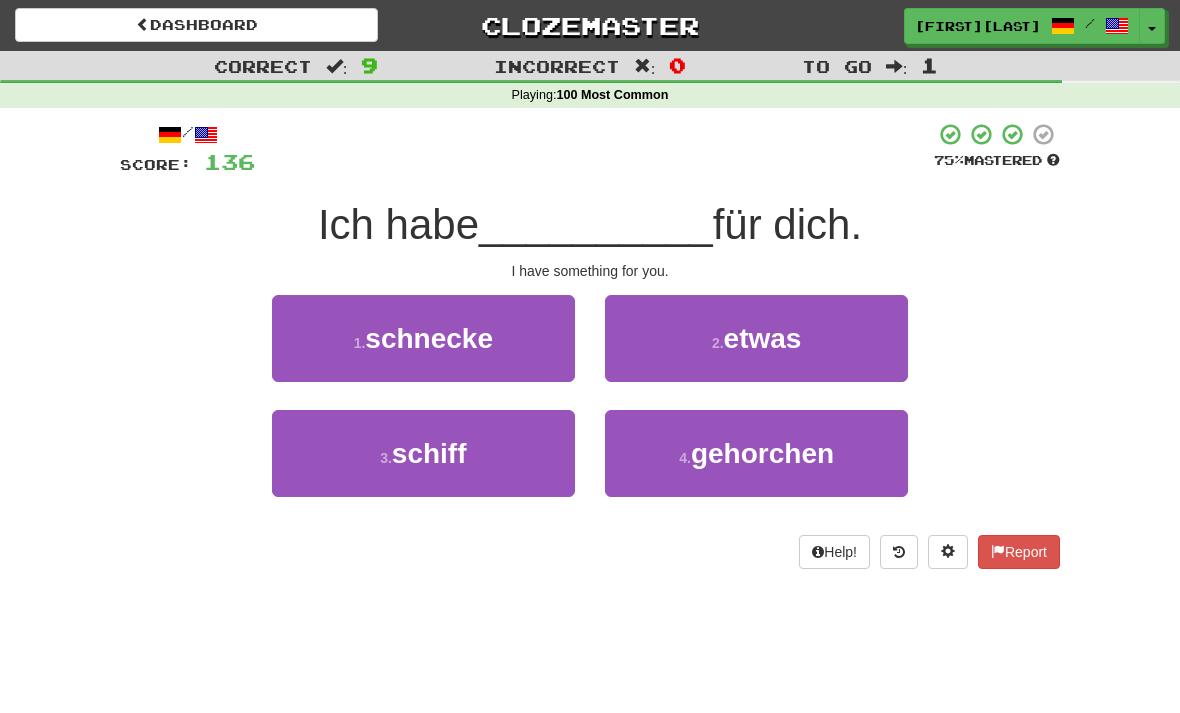 click on "2 .  etwas" at bounding box center (756, 338) 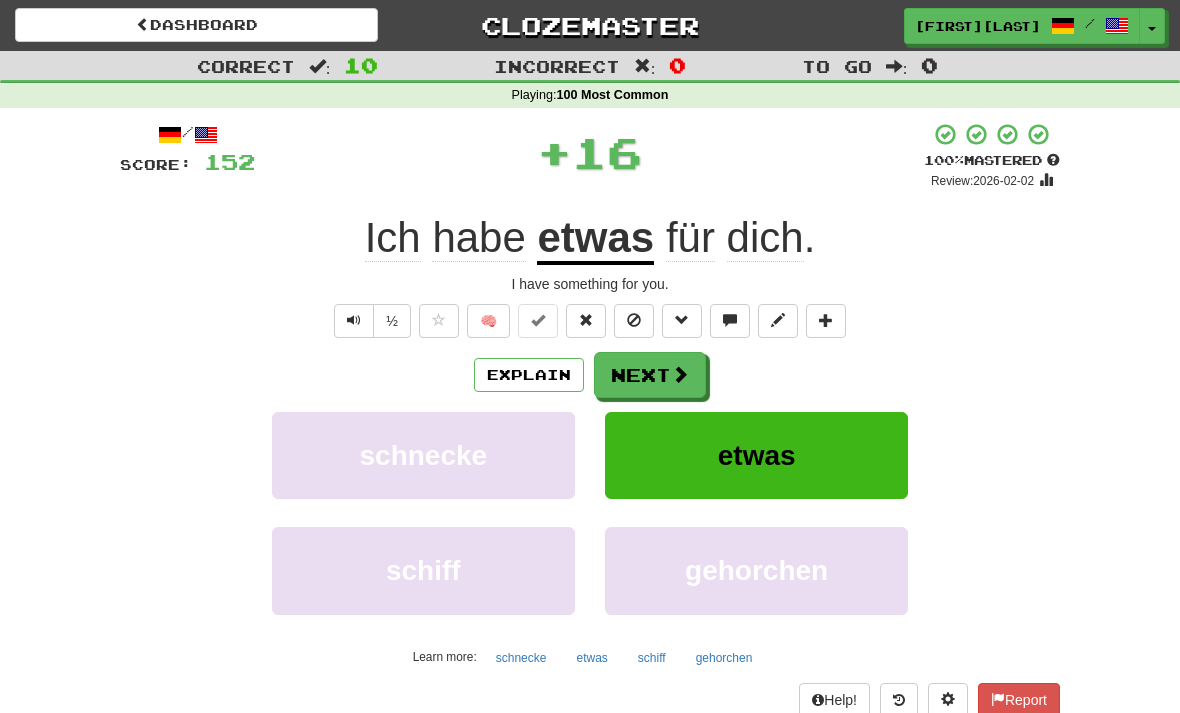 click on "Next" at bounding box center (650, 375) 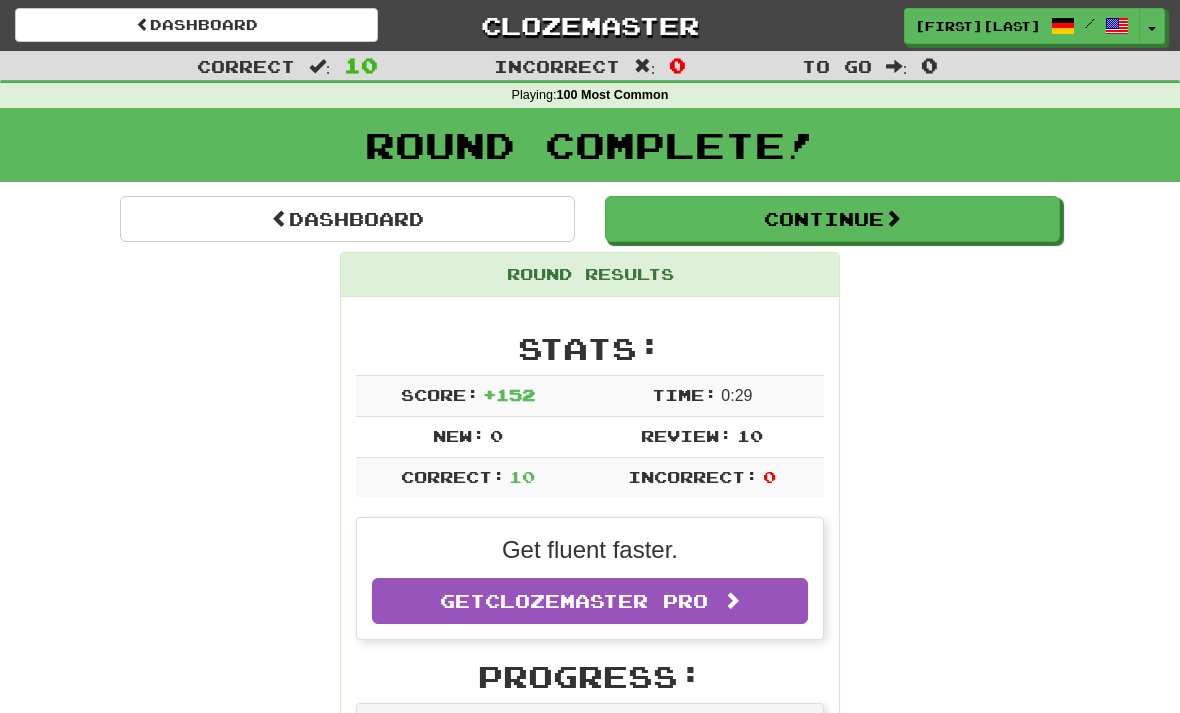 click on "Dashboard" at bounding box center (347, 219) 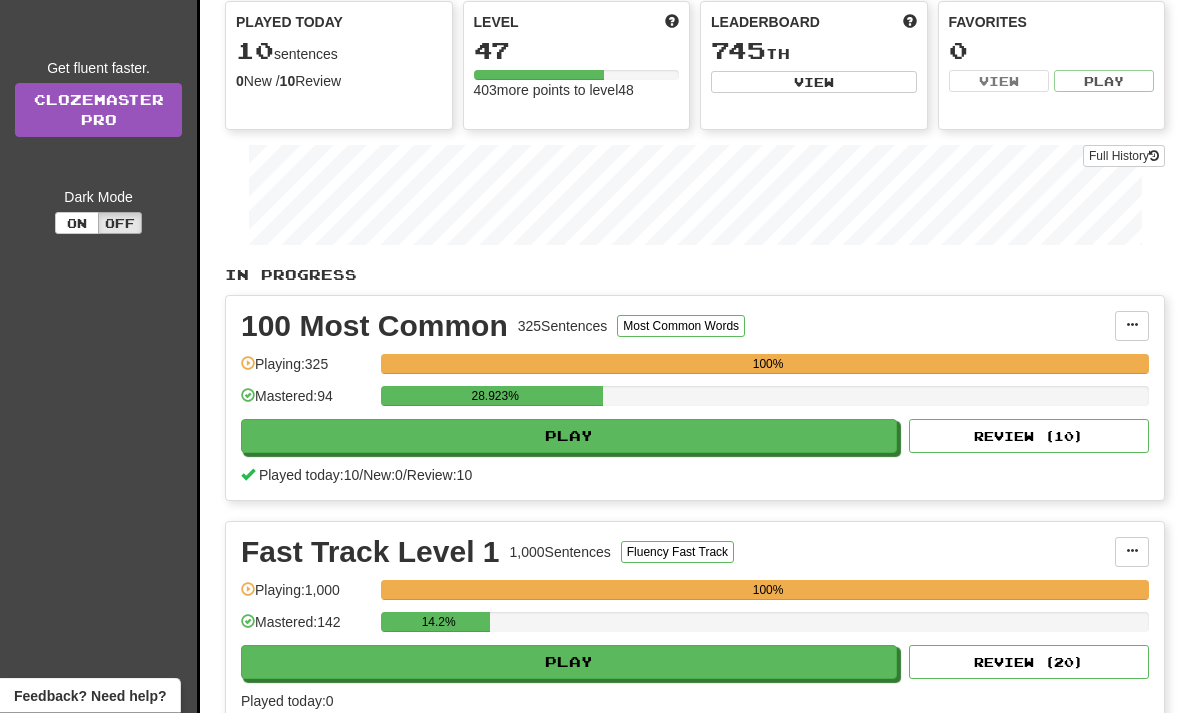 scroll, scrollTop: 201, scrollLeft: 0, axis: vertical 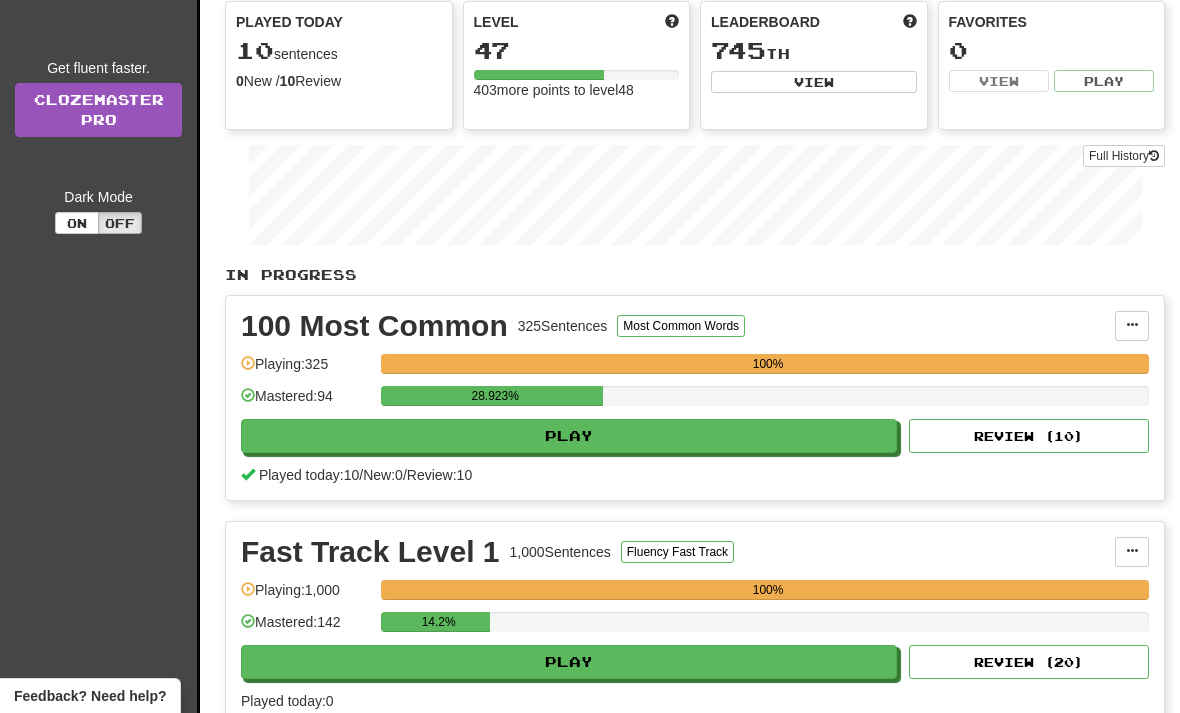 click on "Play" at bounding box center (569, 662) 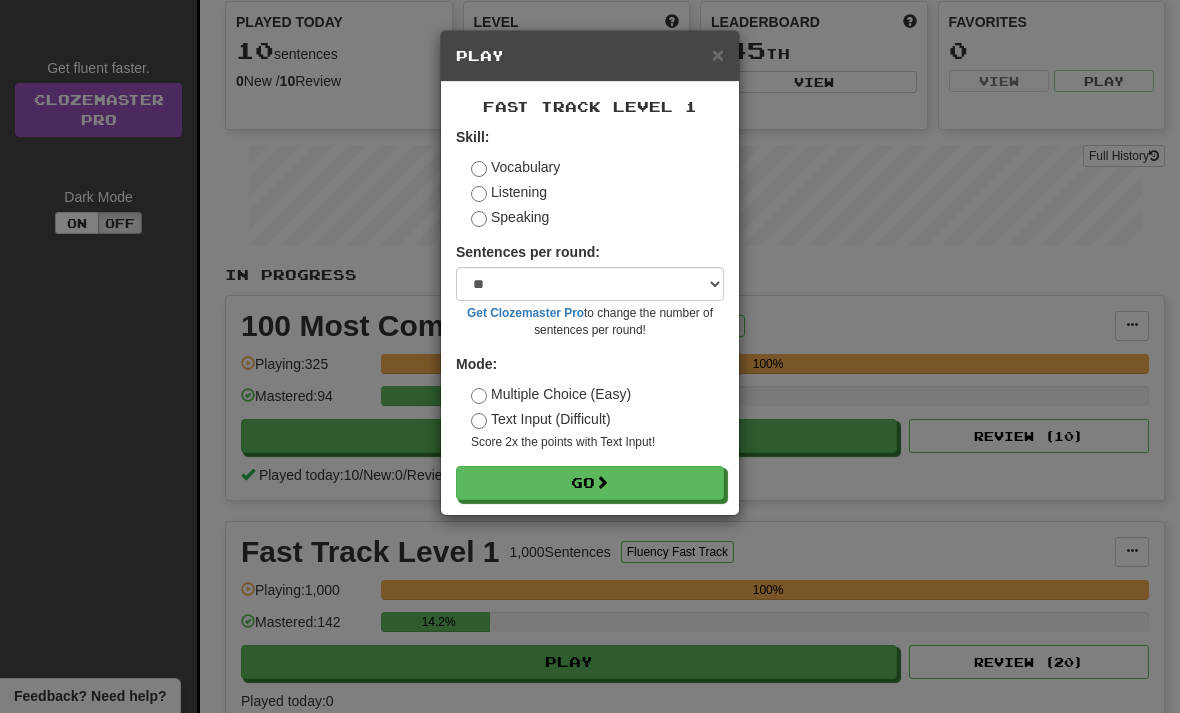click on "Go" at bounding box center (590, 483) 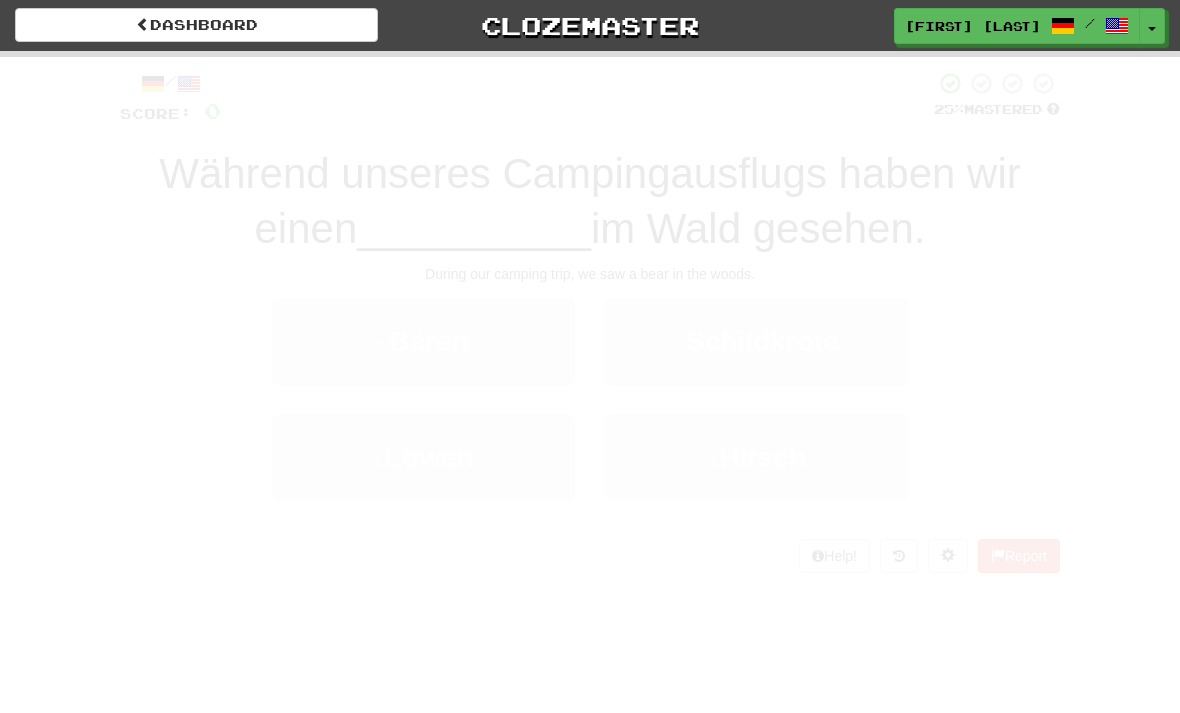 scroll, scrollTop: 0, scrollLeft: 0, axis: both 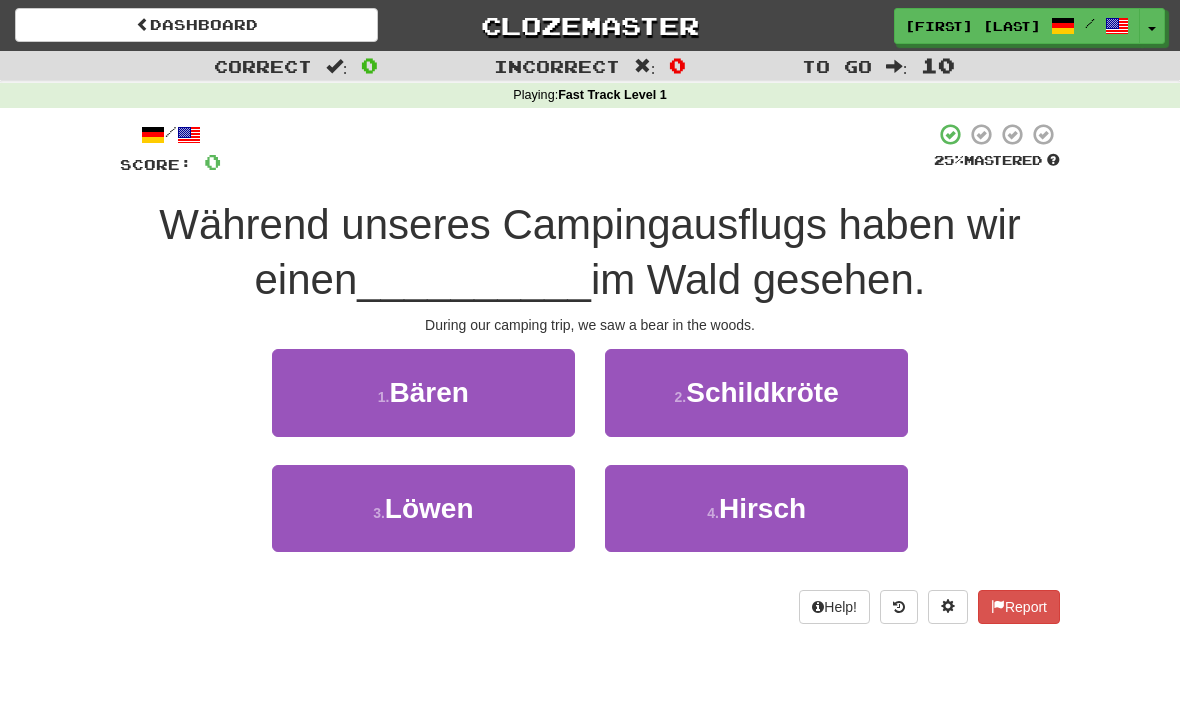 click on "1 .  Bären" at bounding box center (423, 392) 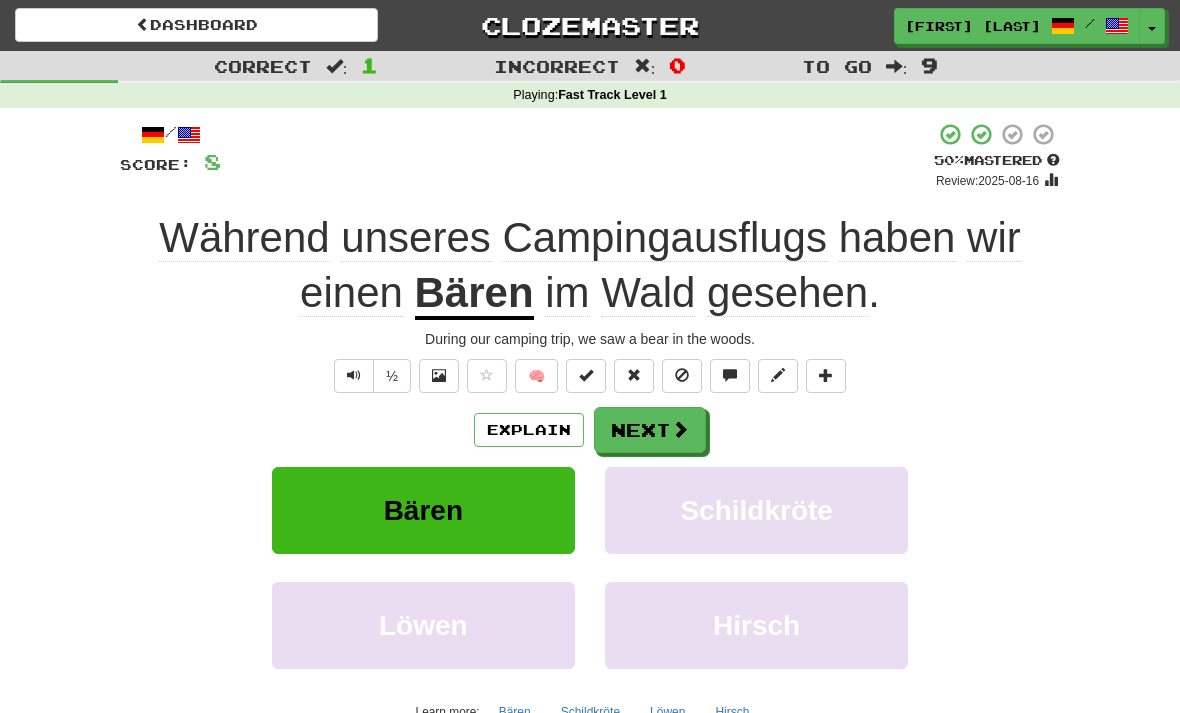 click on "Next" at bounding box center (650, 430) 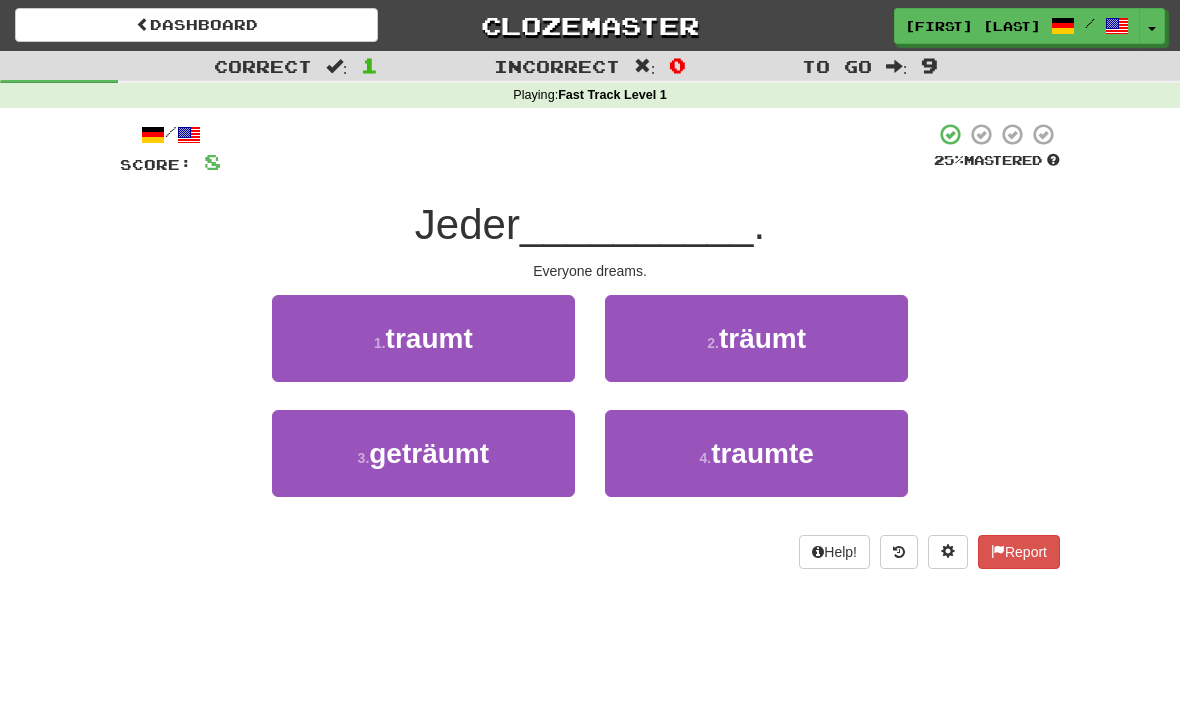 click on "2 .  träumt" at bounding box center (756, 338) 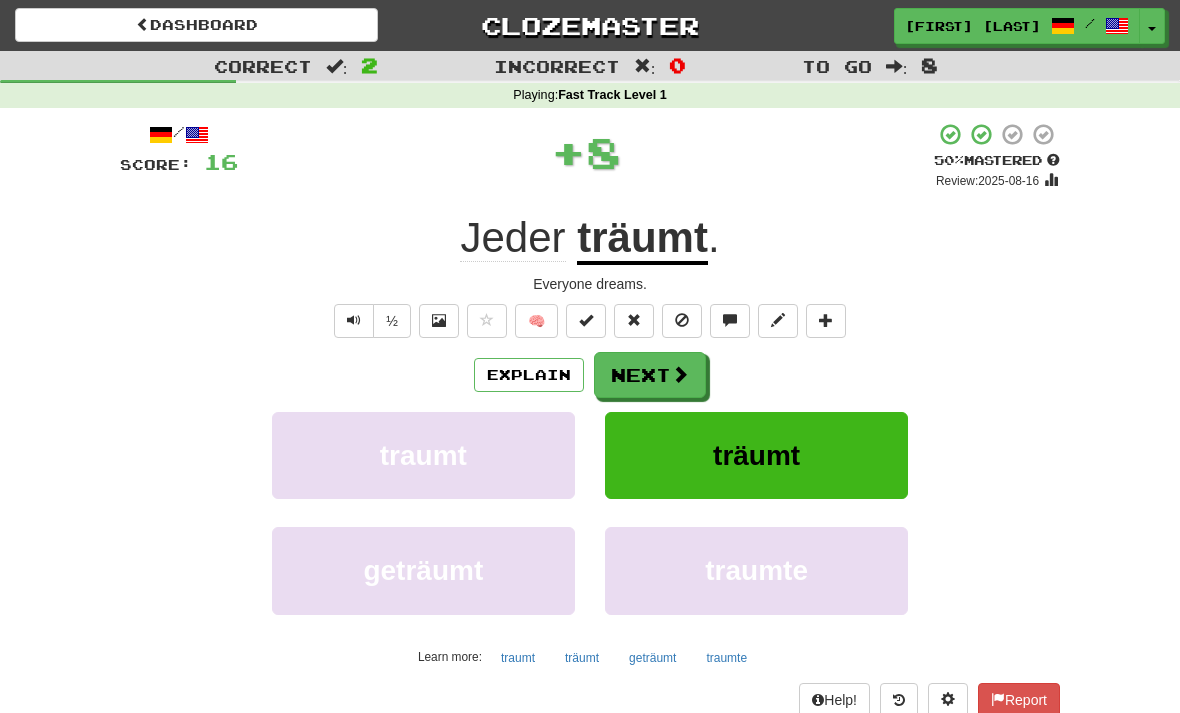 click on "Next" at bounding box center [650, 375] 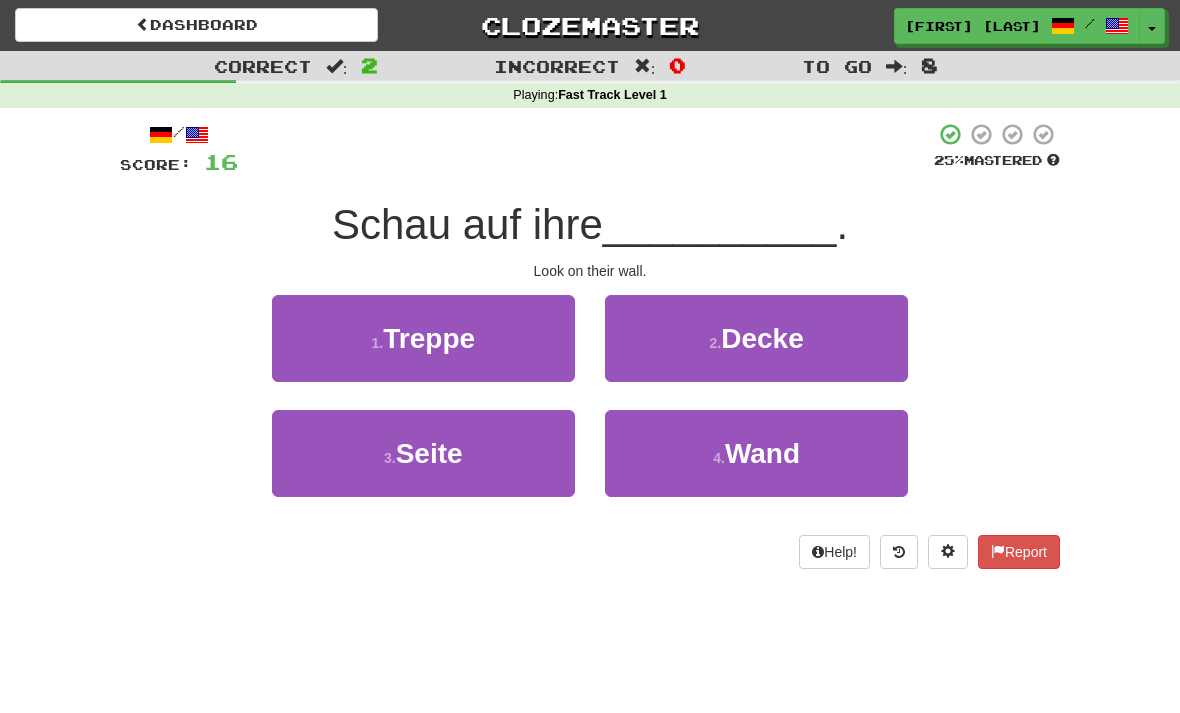 click on "2 .  Decke" at bounding box center [756, 338] 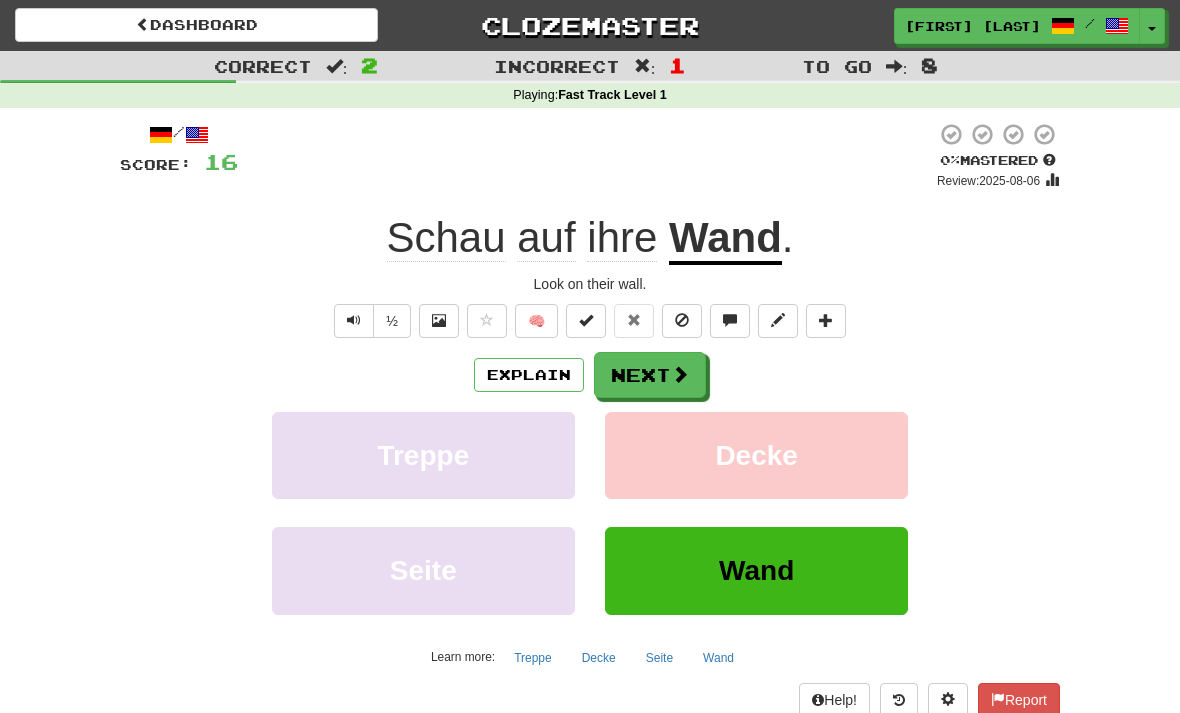 click on "Next" at bounding box center (650, 375) 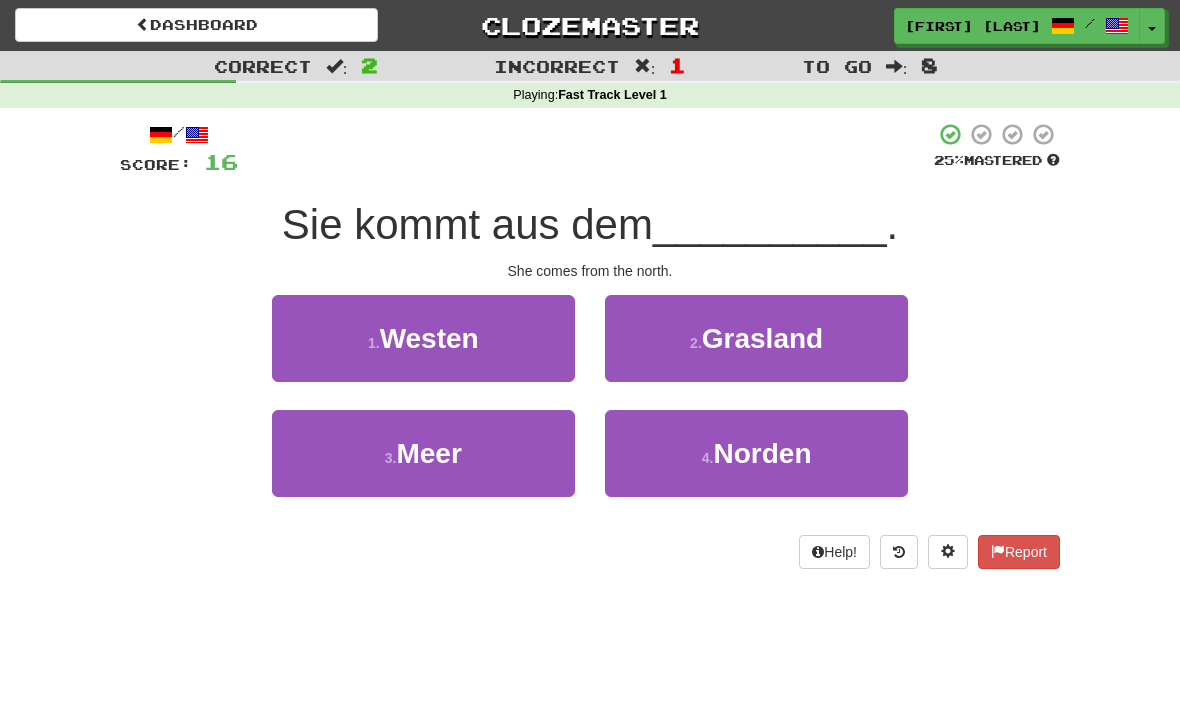 click on "4 .  Norden" at bounding box center [756, 453] 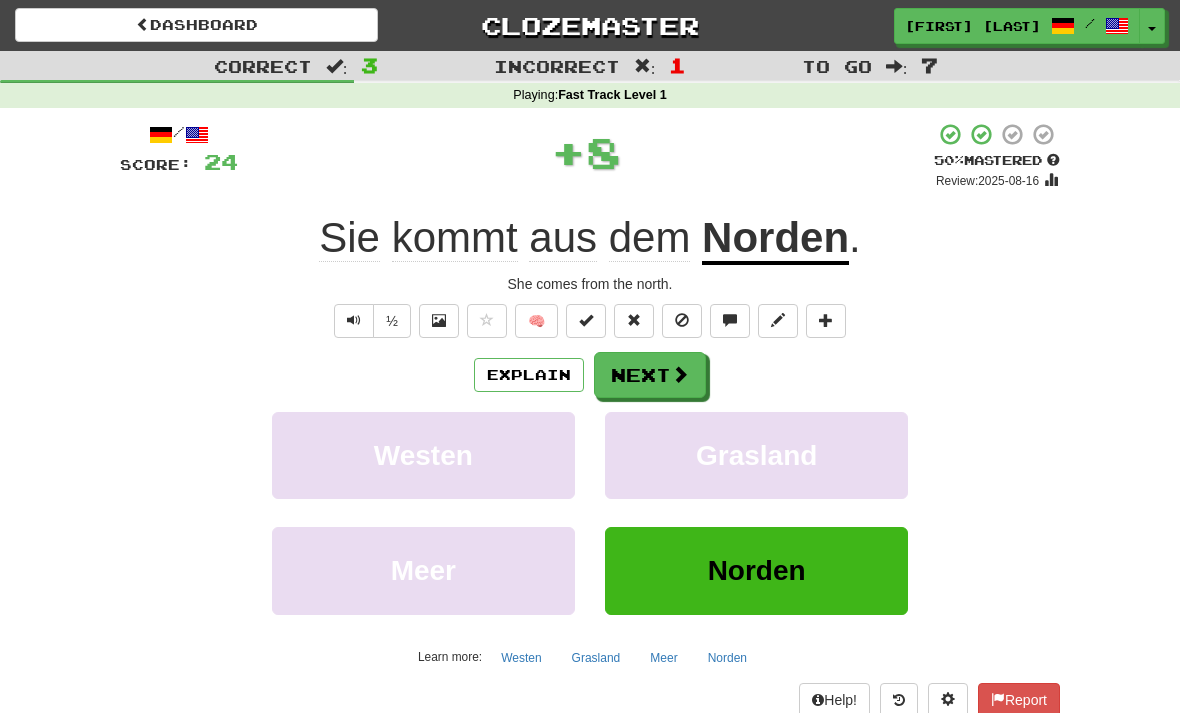 click on "Next" at bounding box center (650, 375) 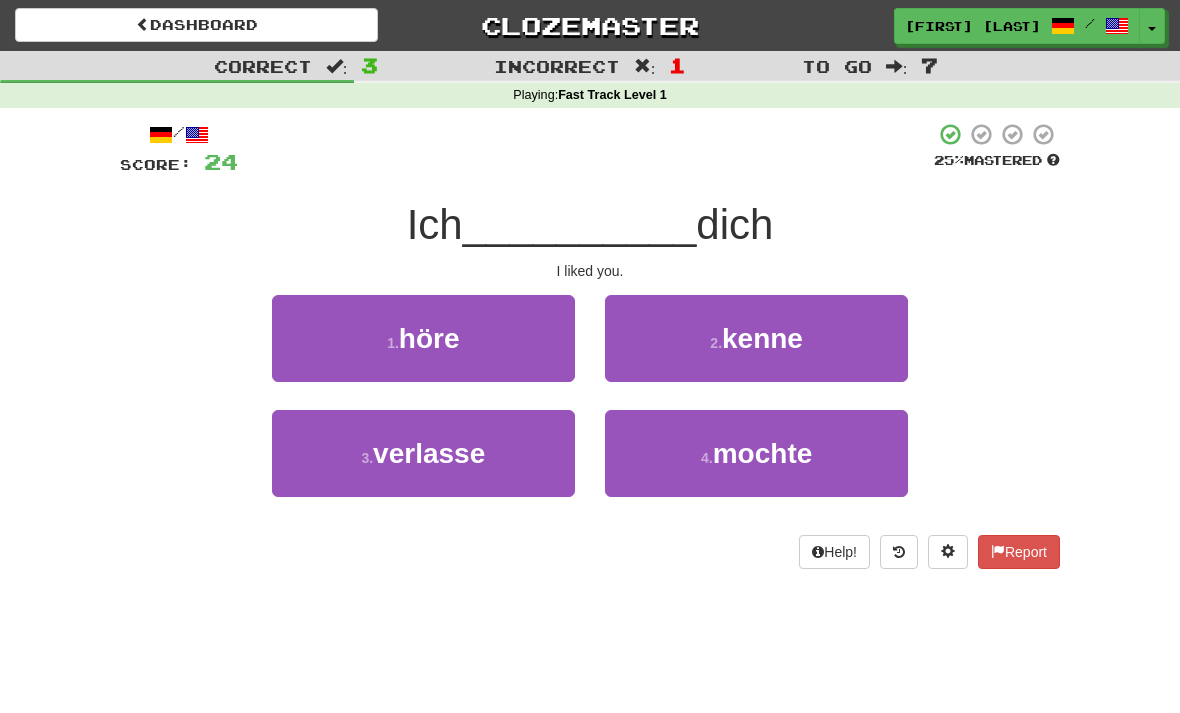 click on "4 .  mochte" at bounding box center [756, 453] 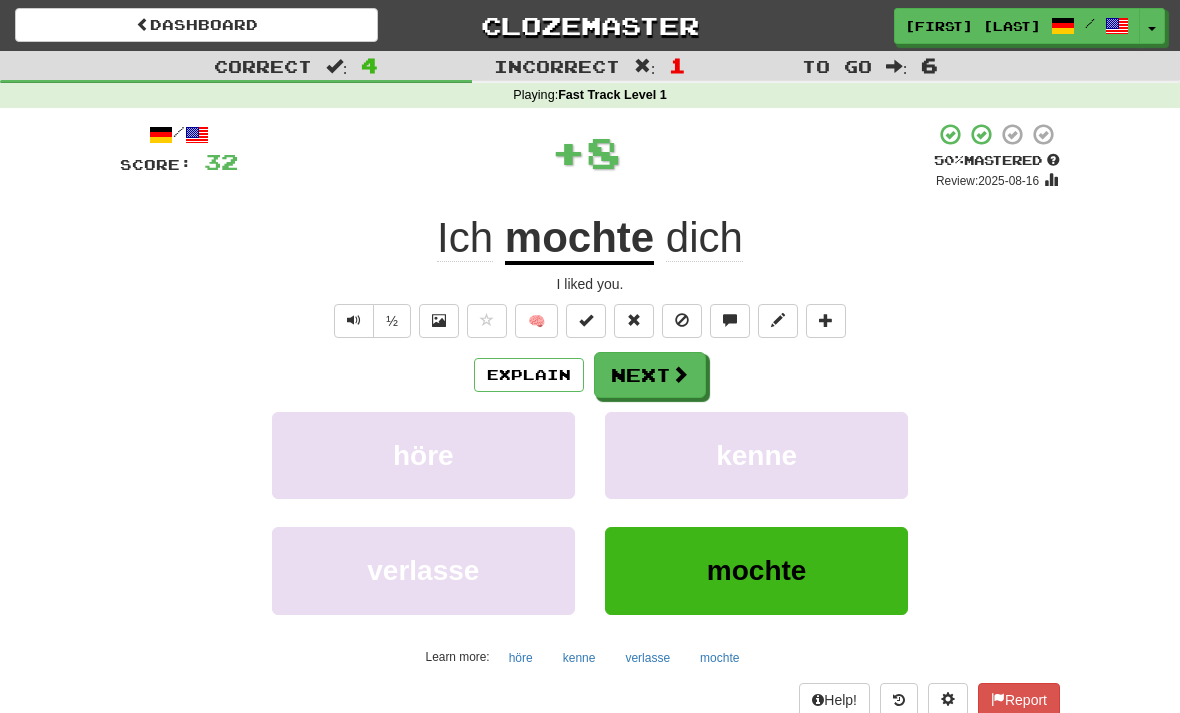 click on "Next" at bounding box center (650, 375) 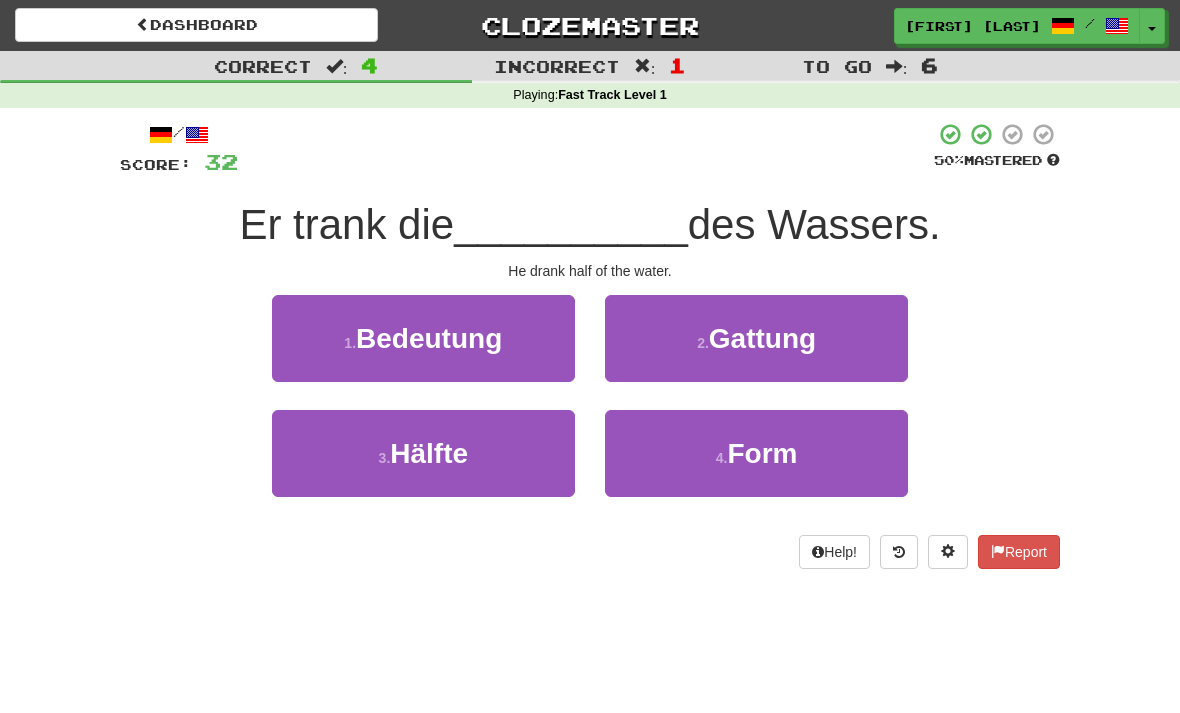 click on "Hälfte" at bounding box center (429, 453) 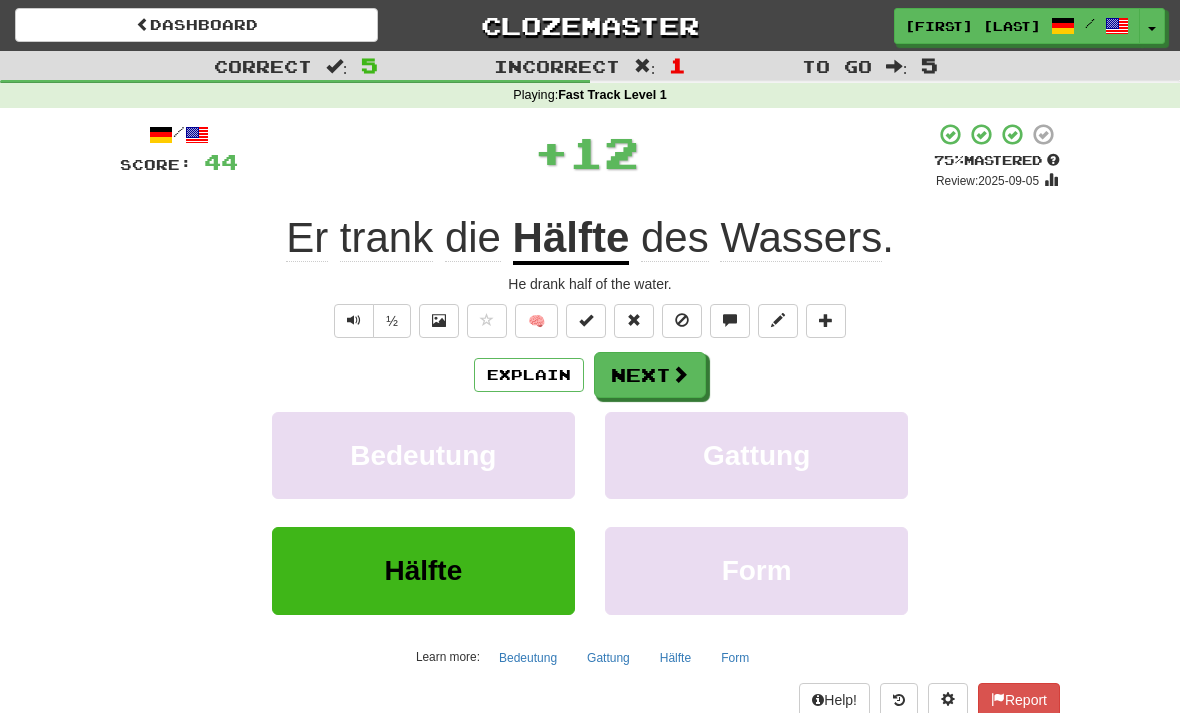 click on "Next" at bounding box center [650, 375] 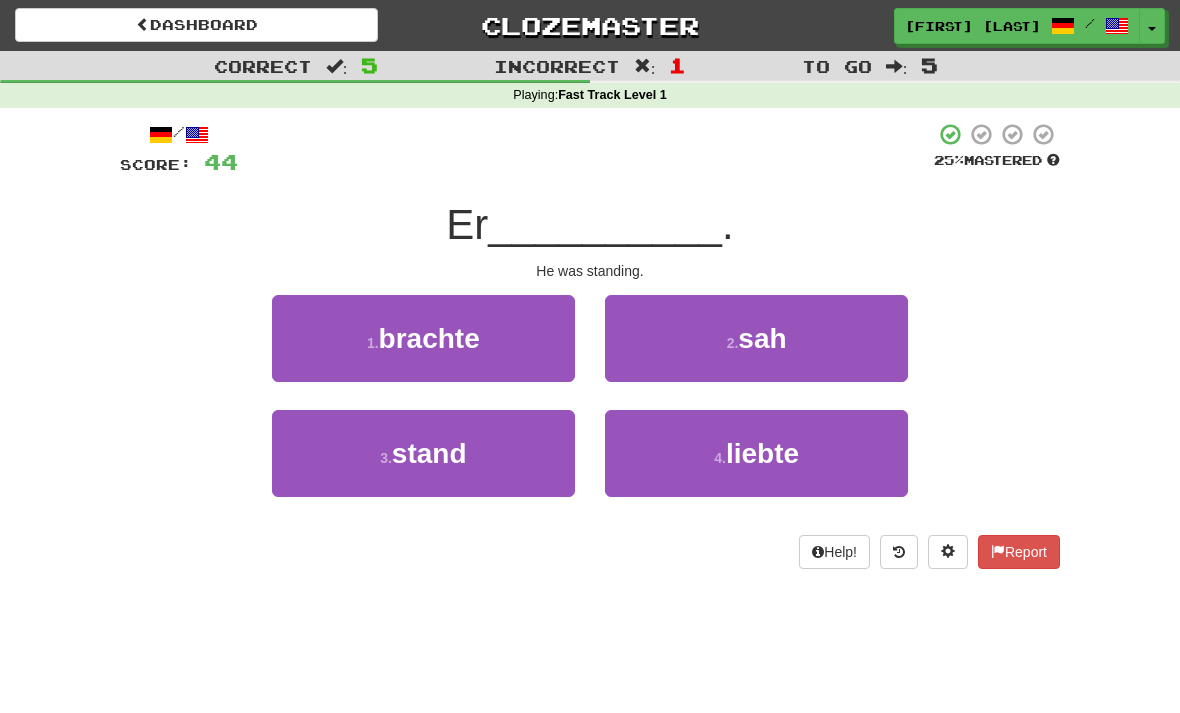 click on "stand" at bounding box center [429, 453] 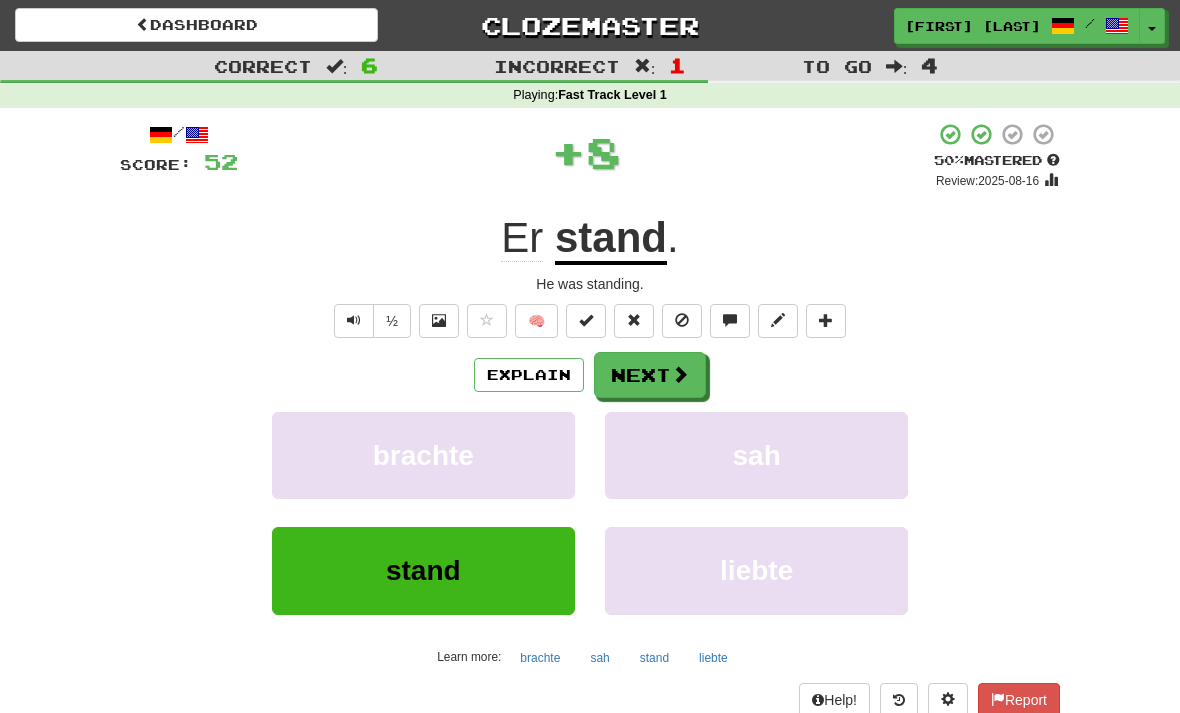 click on "Next" at bounding box center (650, 375) 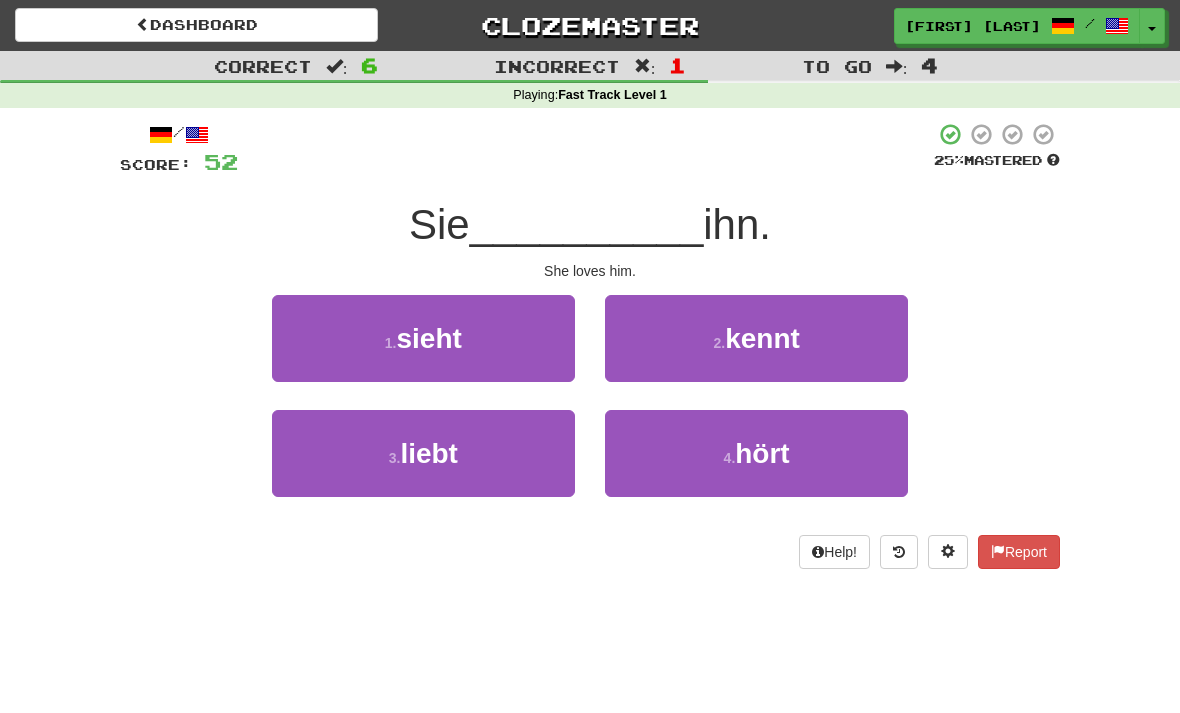 click on "3 .  liebt" at bounding box center (423, 453) 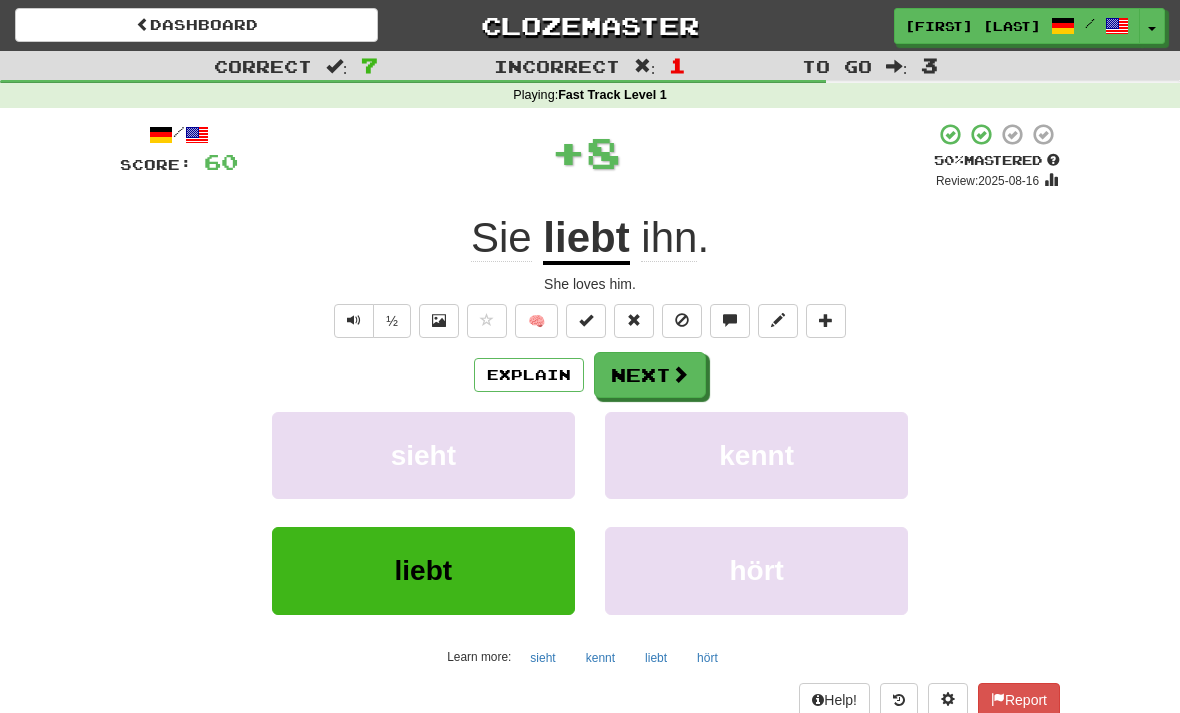 click on "Next" at bounding box center [650, 375] 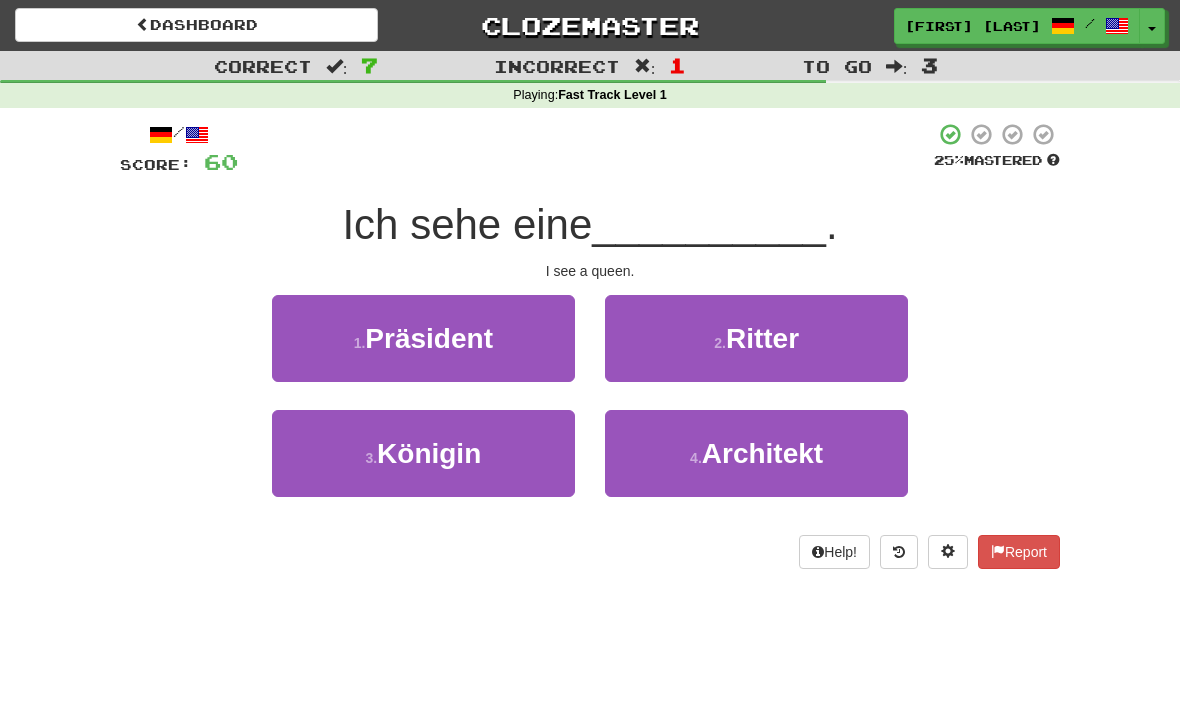 click on "Königin" at bounding box center (429, 453) 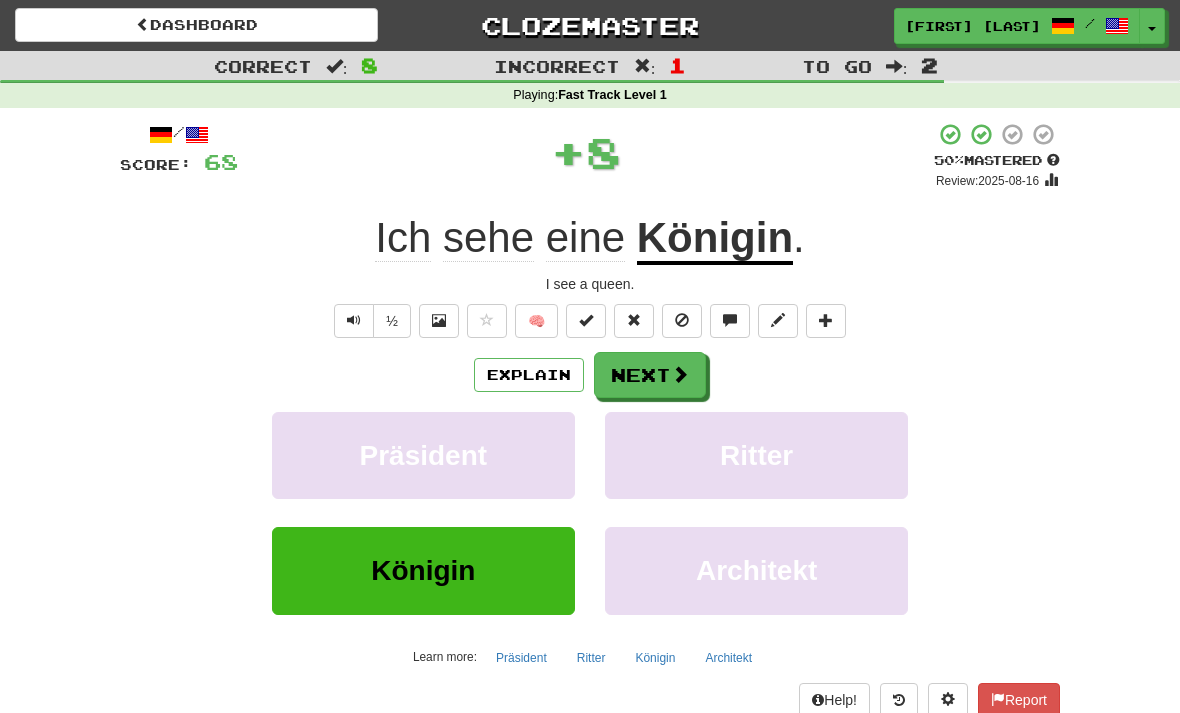 click on "Next" at bounding box center (650, 375) 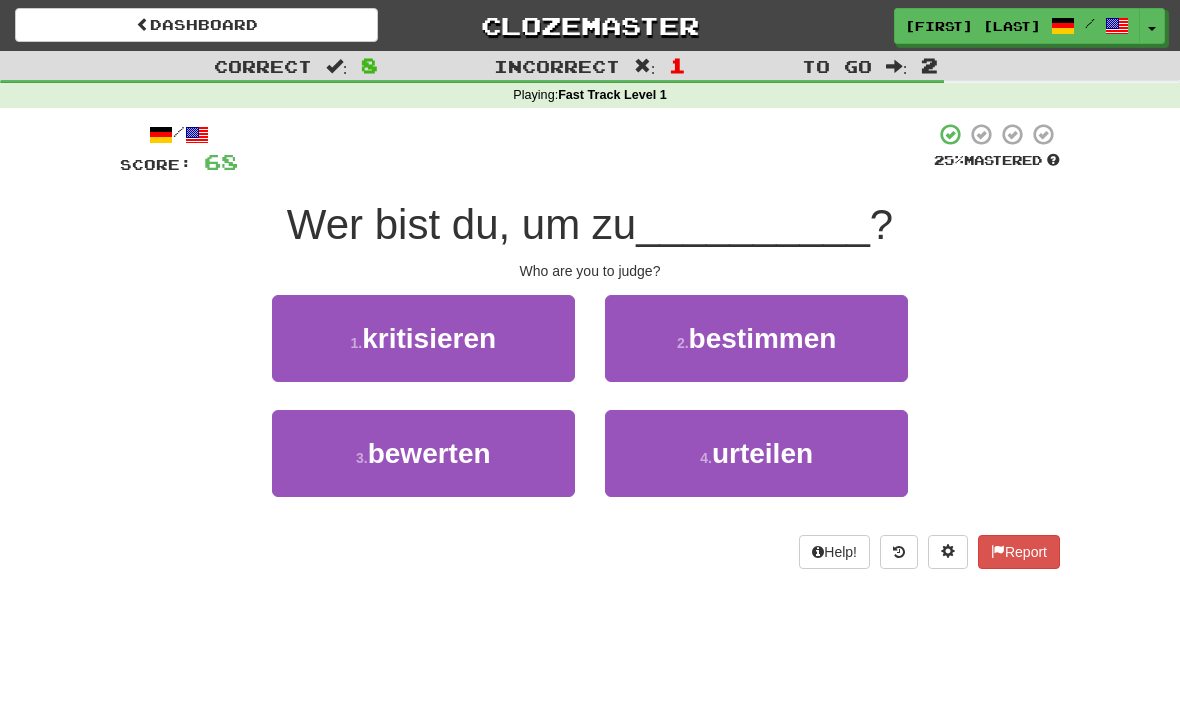 click on "4 .  urteilen" at bounding box center [756, 453] 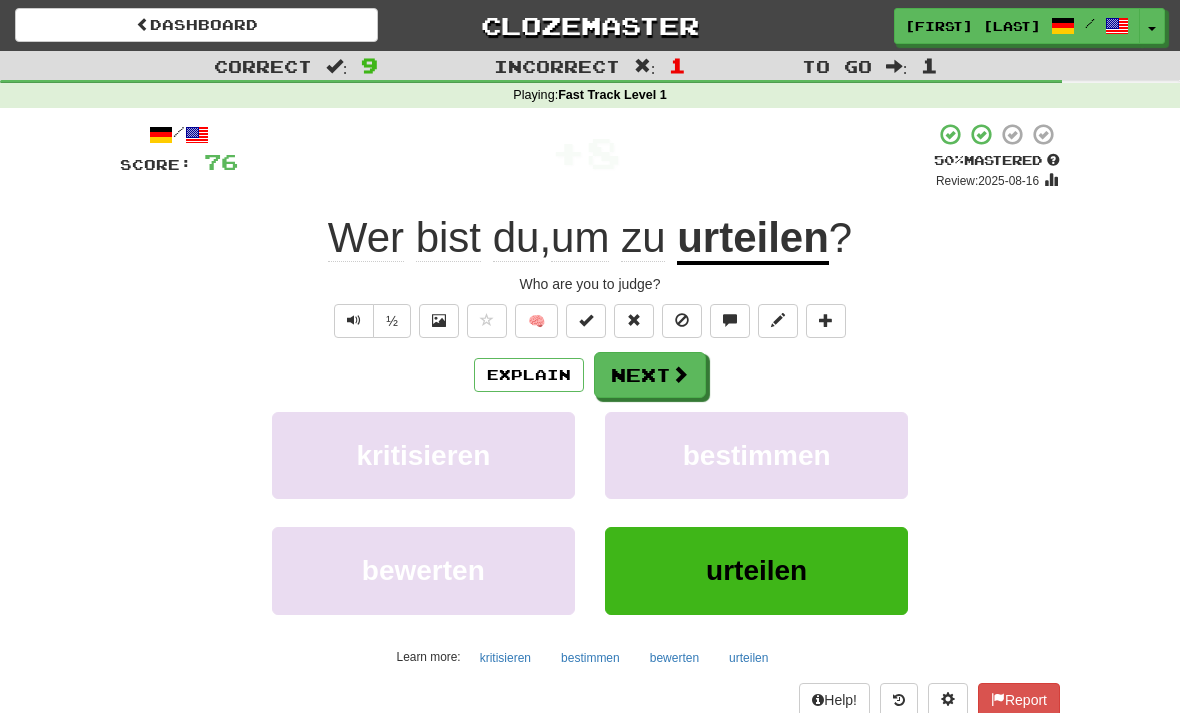 click on "Next" at bounding box center (650, 375) 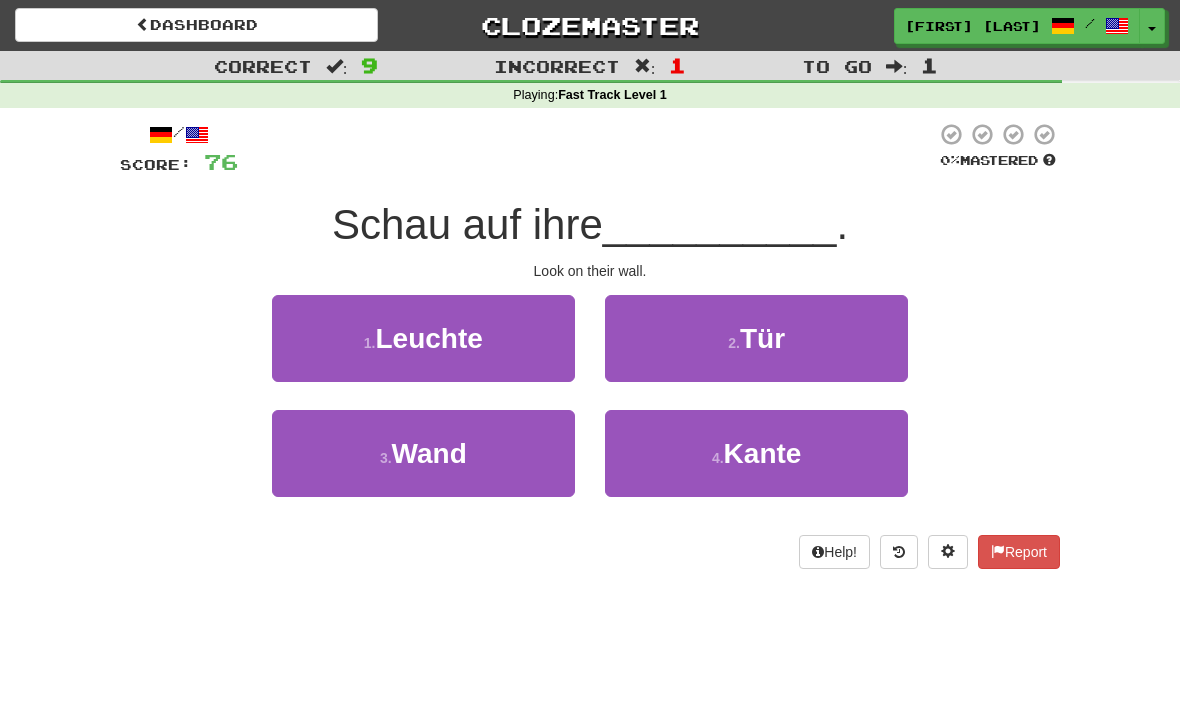 click on "Wand" at bounding box center [429, 453] 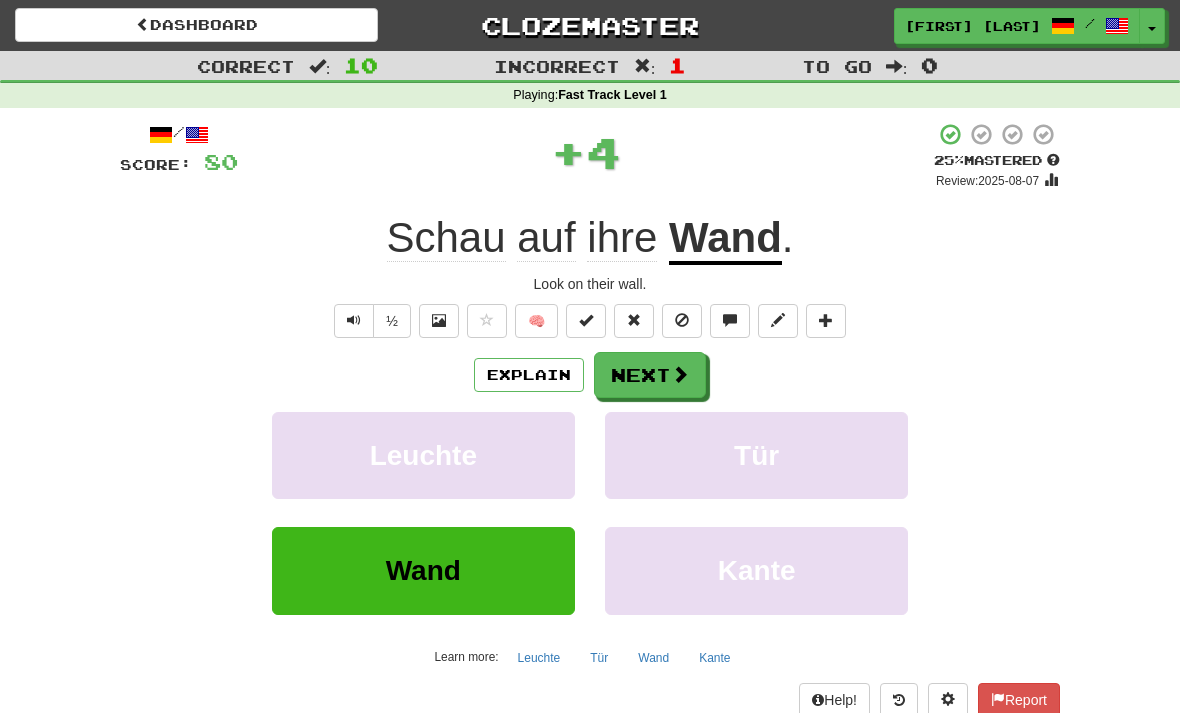click on "Next" at bounding box center (650, 375) 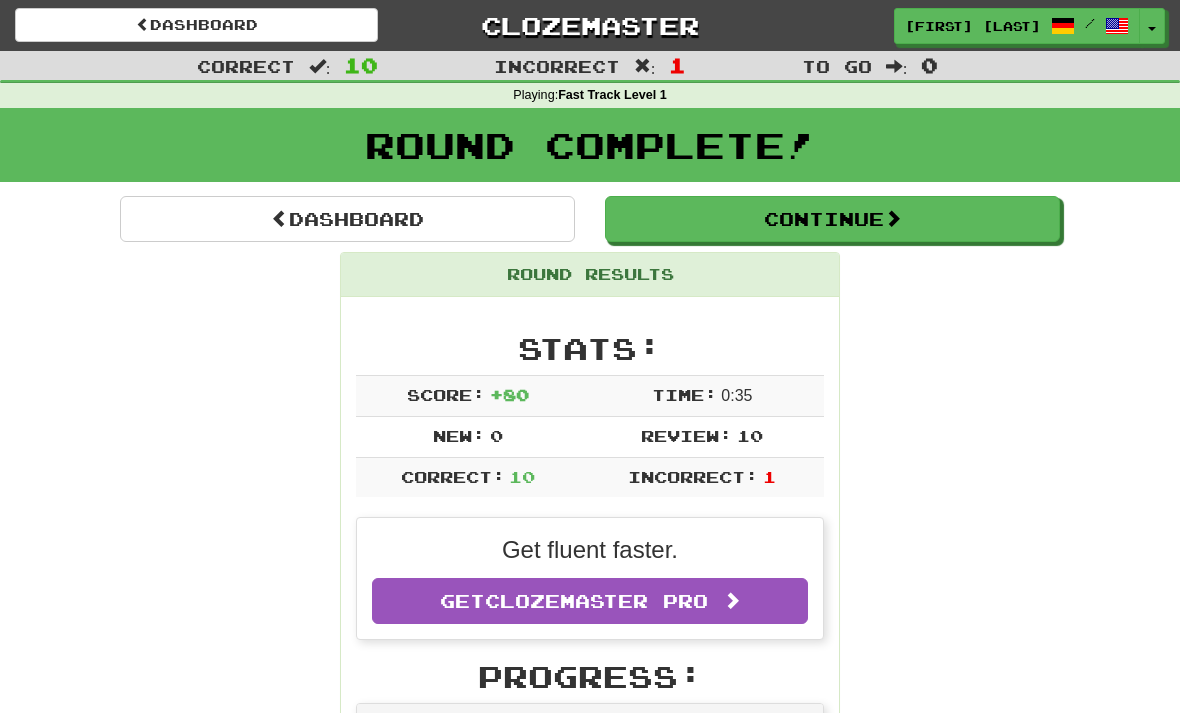 click on "Dashboard" at bounding box center (347, 219) 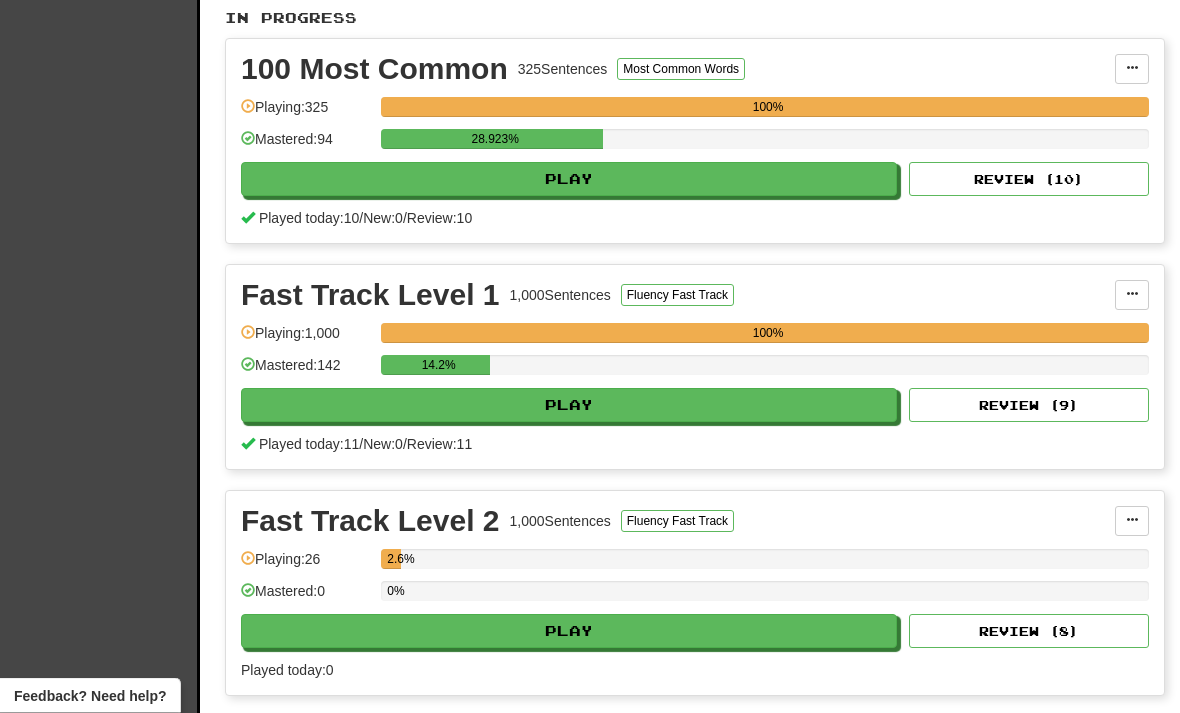 scroll, scrollTop: 458, scrollLeft: 0, axis: vertical 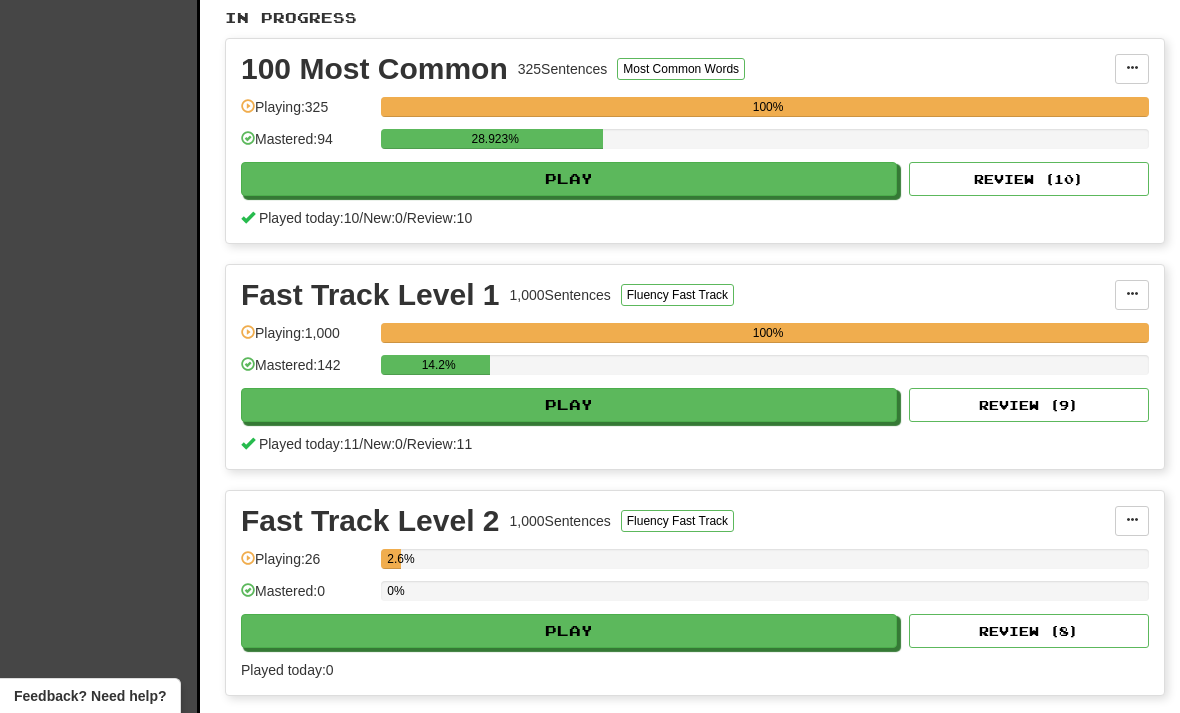 click on "Play" at bounding box center (569, 631) 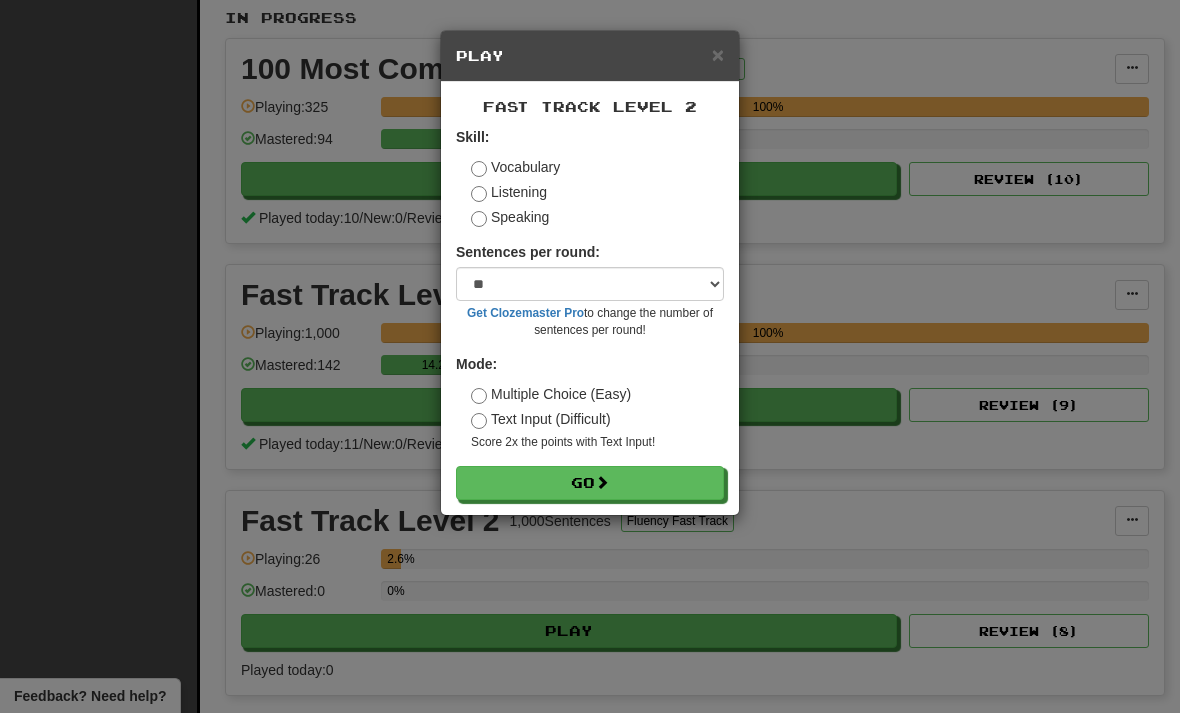 click on "Go" at bounding box center (590, 483) 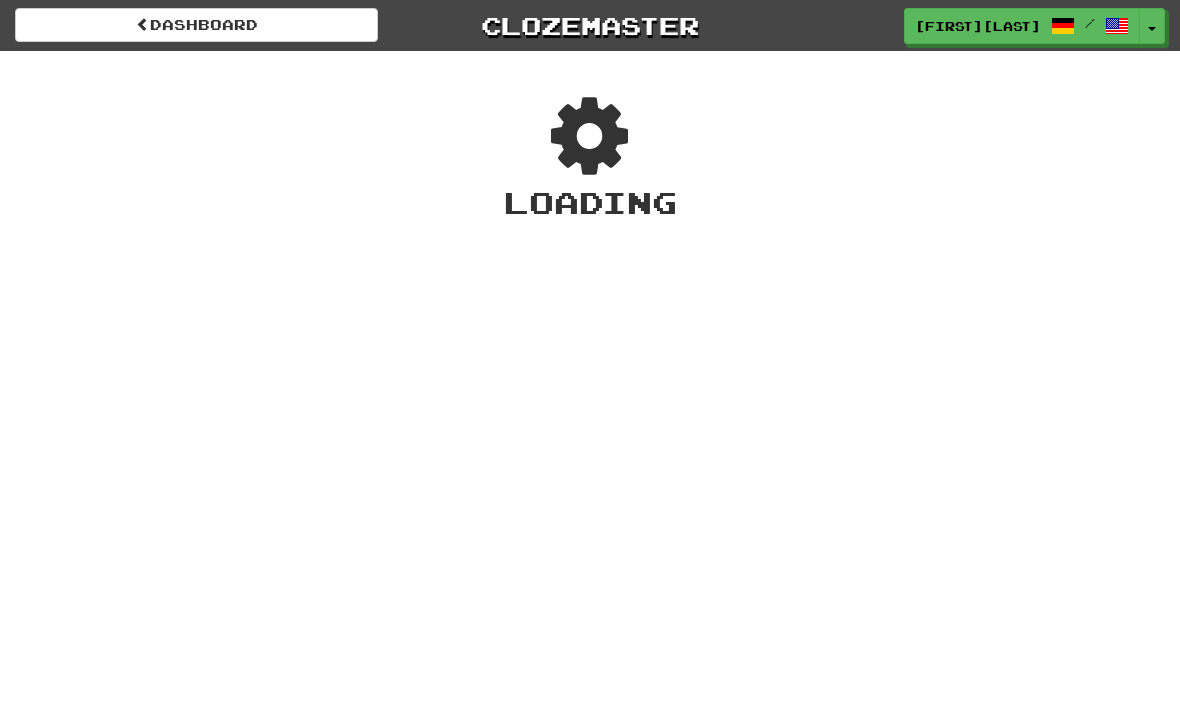 scroll, scrollTop: 0, scrollLeft: 0, axis: both 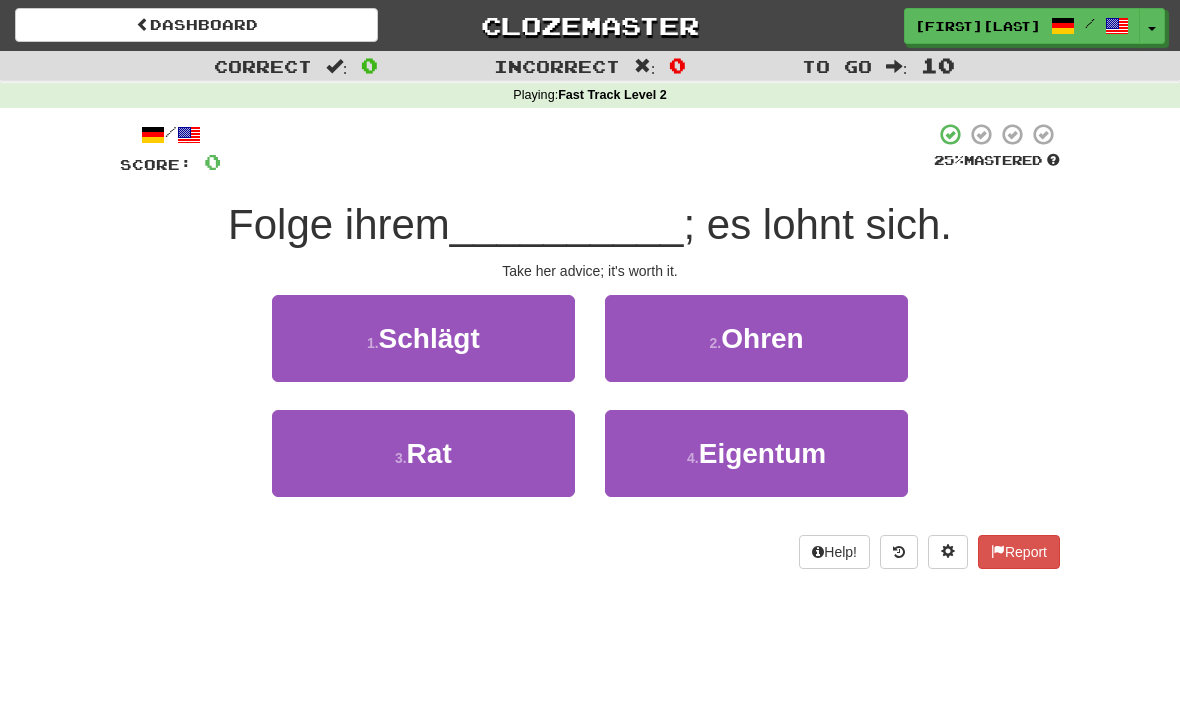 click on "3 ." at bounding box center [401, 458] 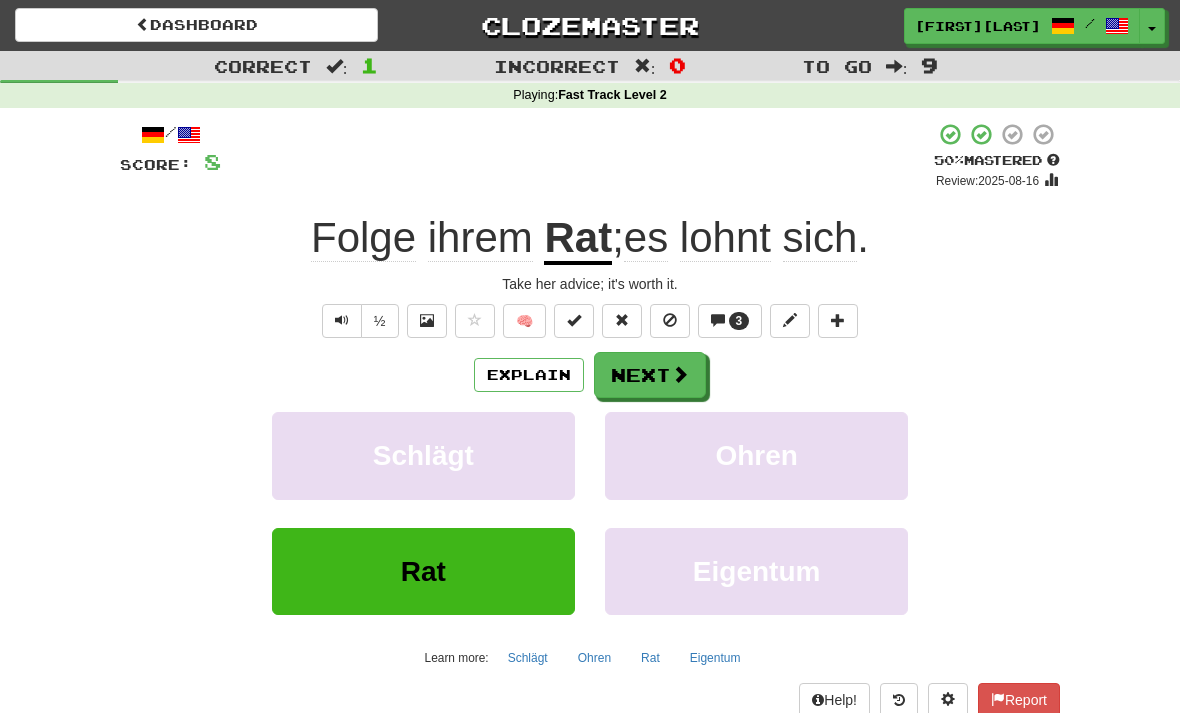 click on "Next" at bounding box center [650, 375] 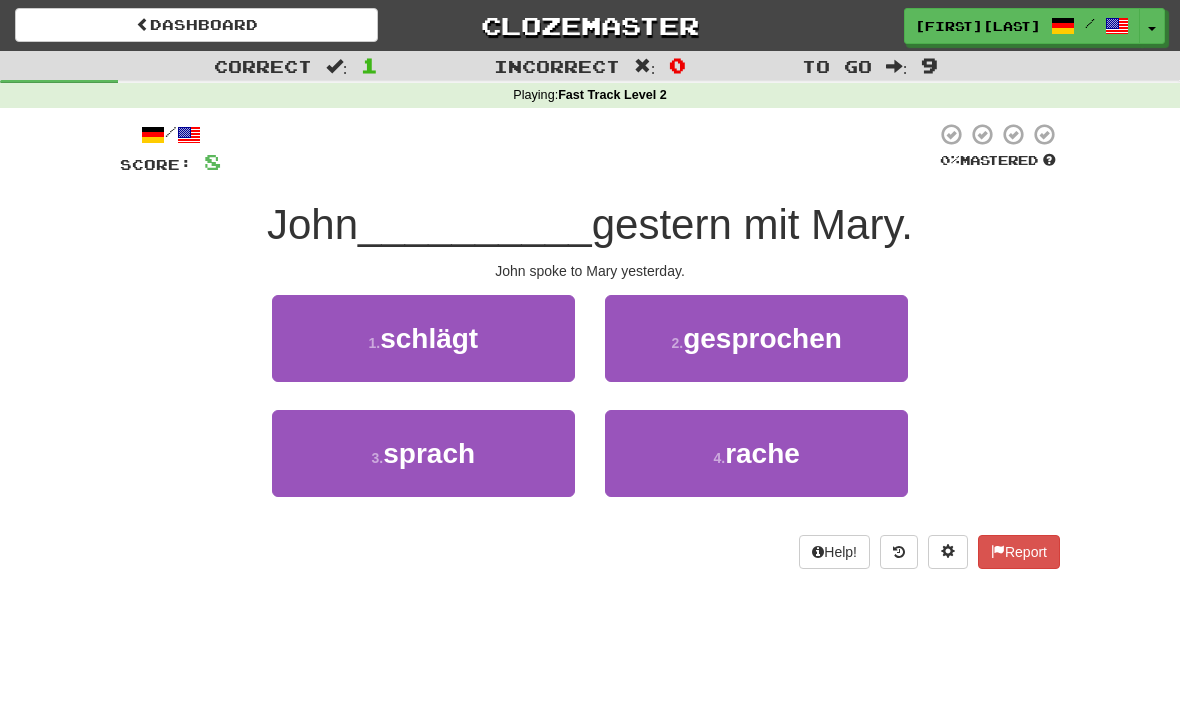 click on "sprach" at bounding box center [429, 453] 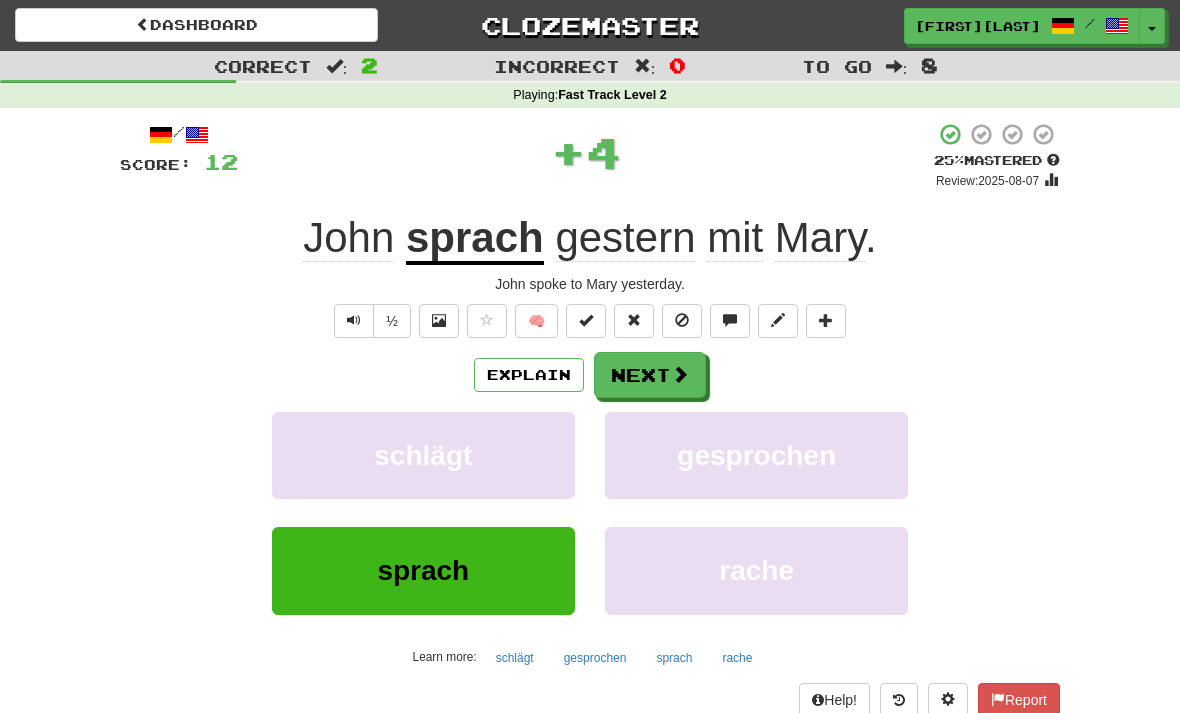 click on "Next" at bounding box center (650, 375) 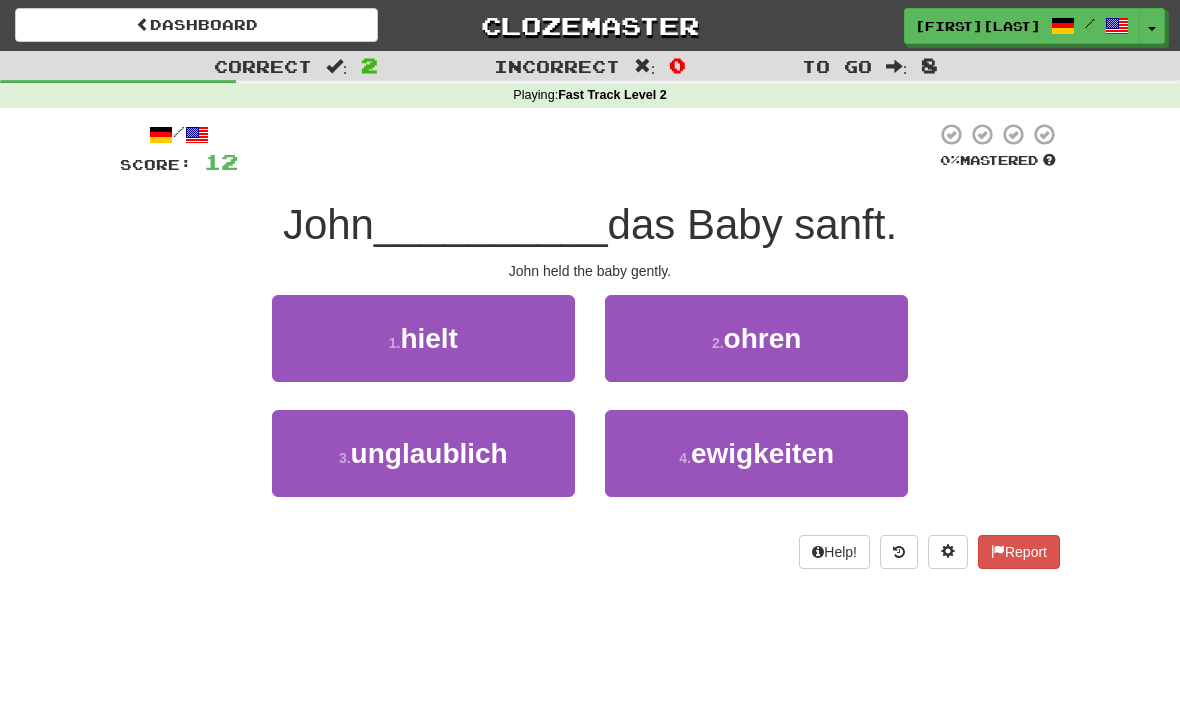 click on "1 .  hielt" at bounding box center [423, 338] 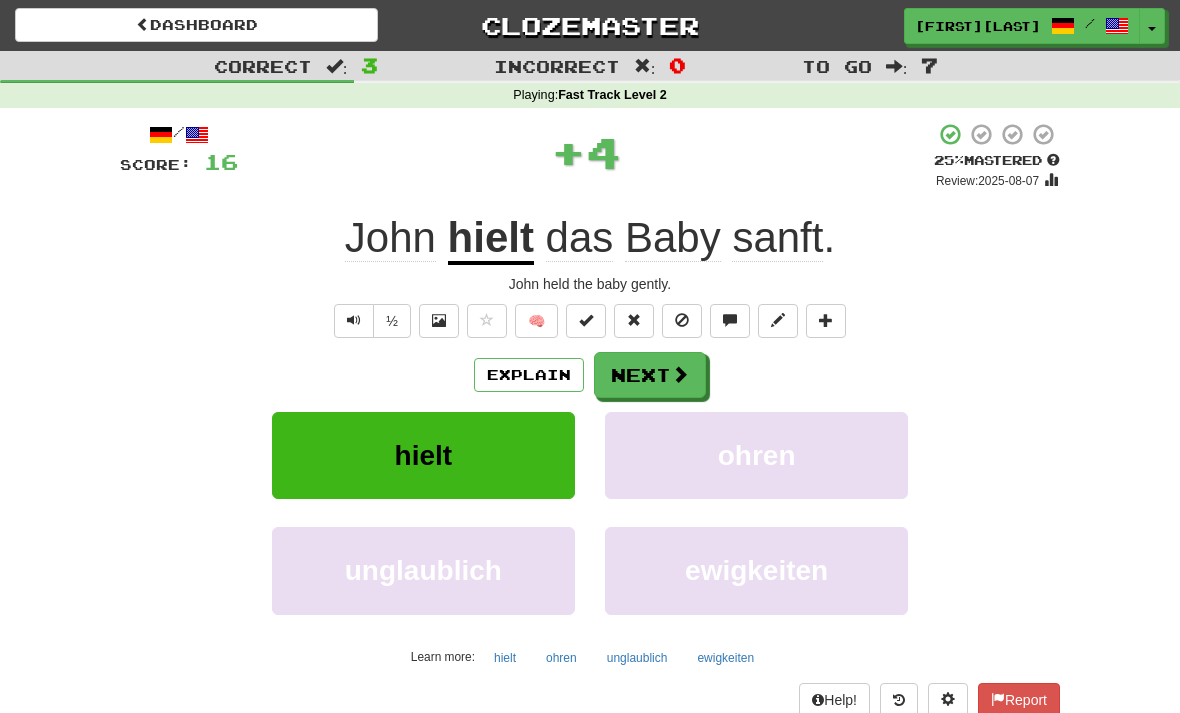 click on "Next" at bounding box center [650, 375] 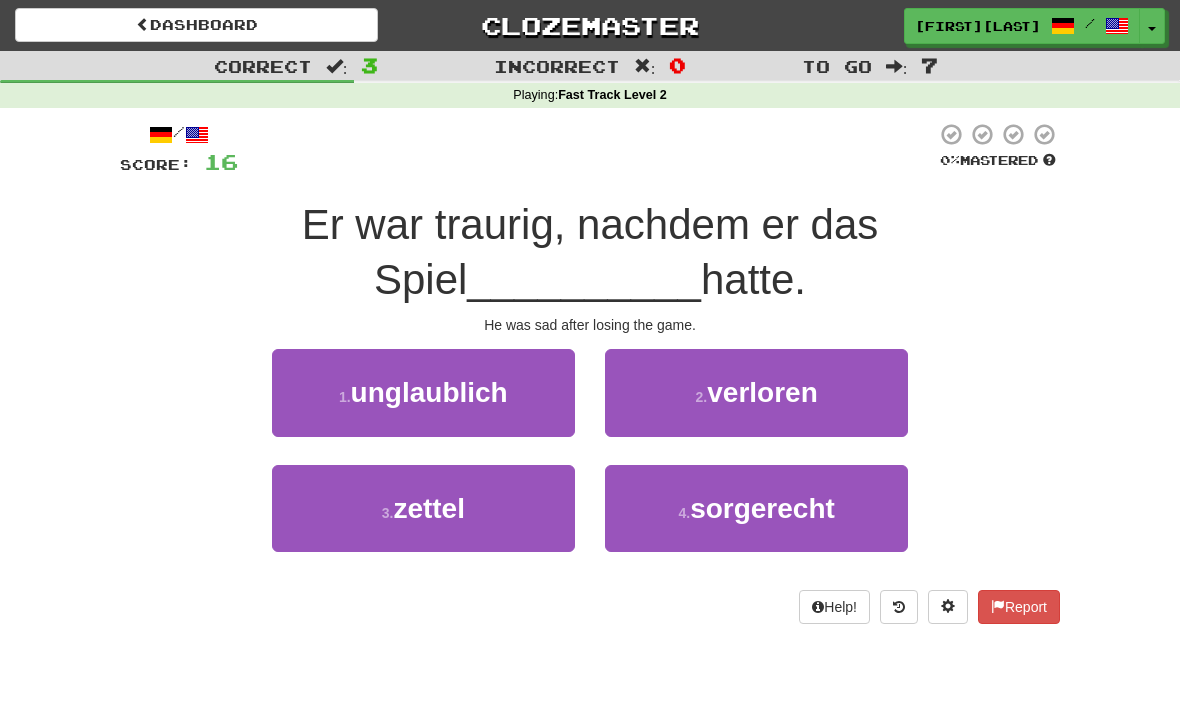 click on "2 .  verloren" at bounding box center (756, 392) 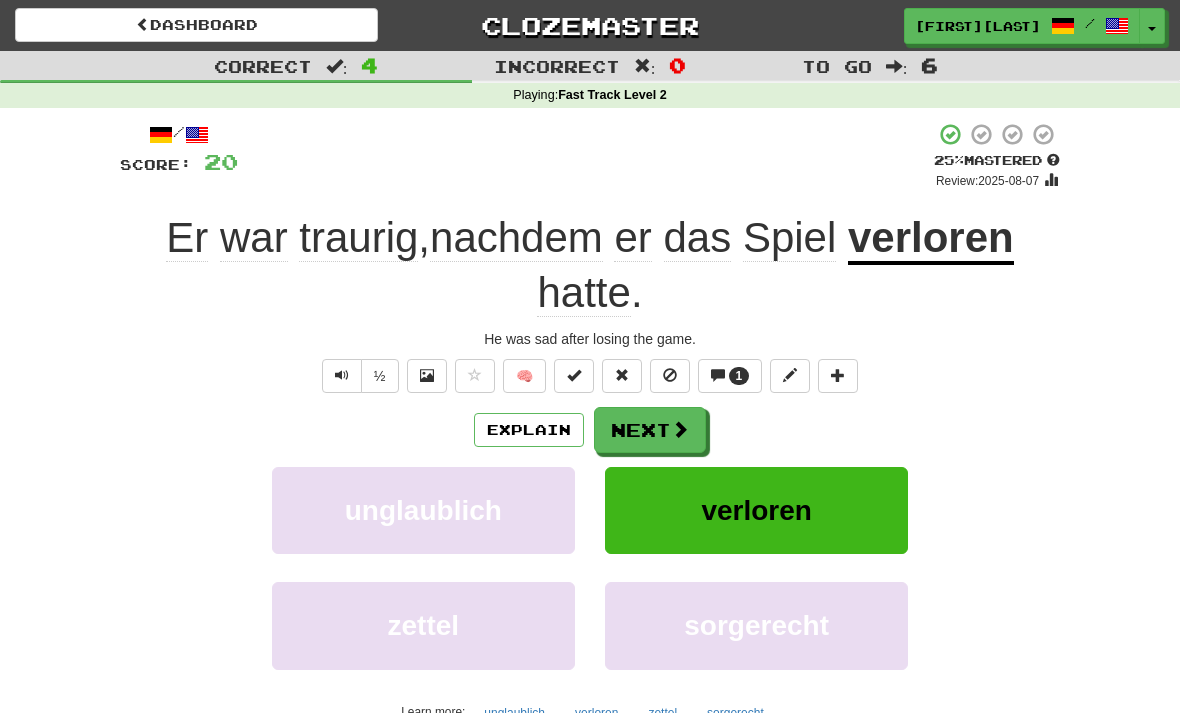 click on "Next" at bounding box center (650, 430) 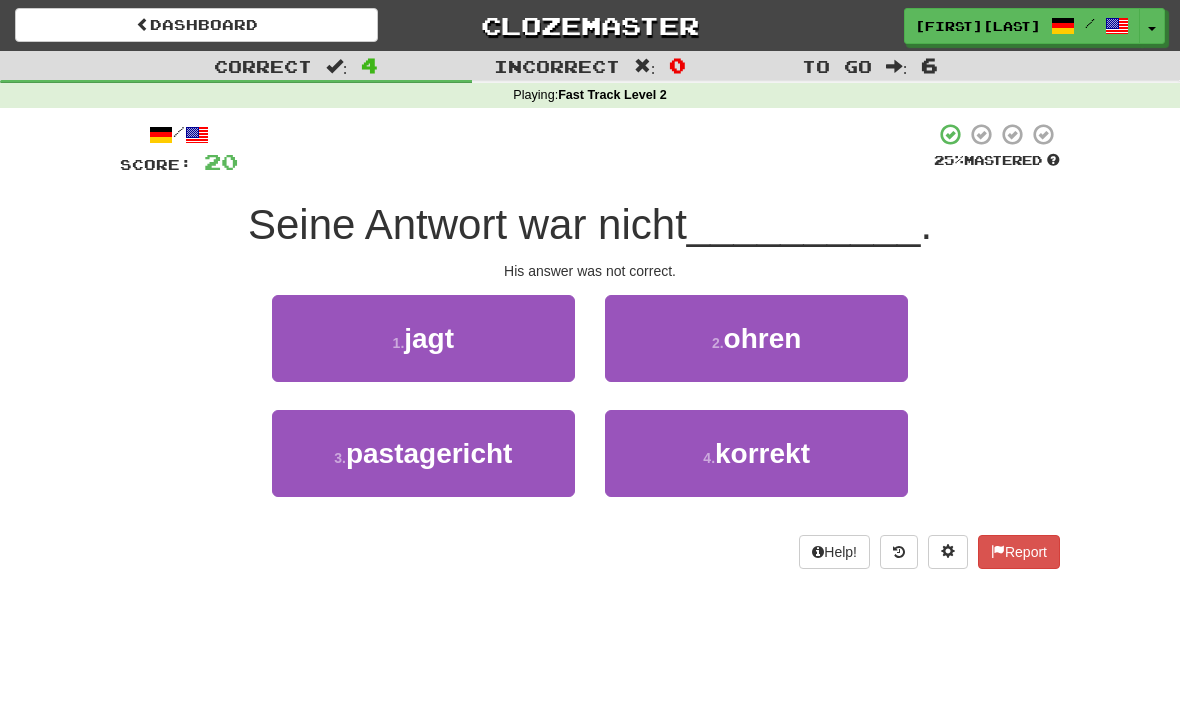click on "4 .  korrekt" at bounding box center [756, 453] 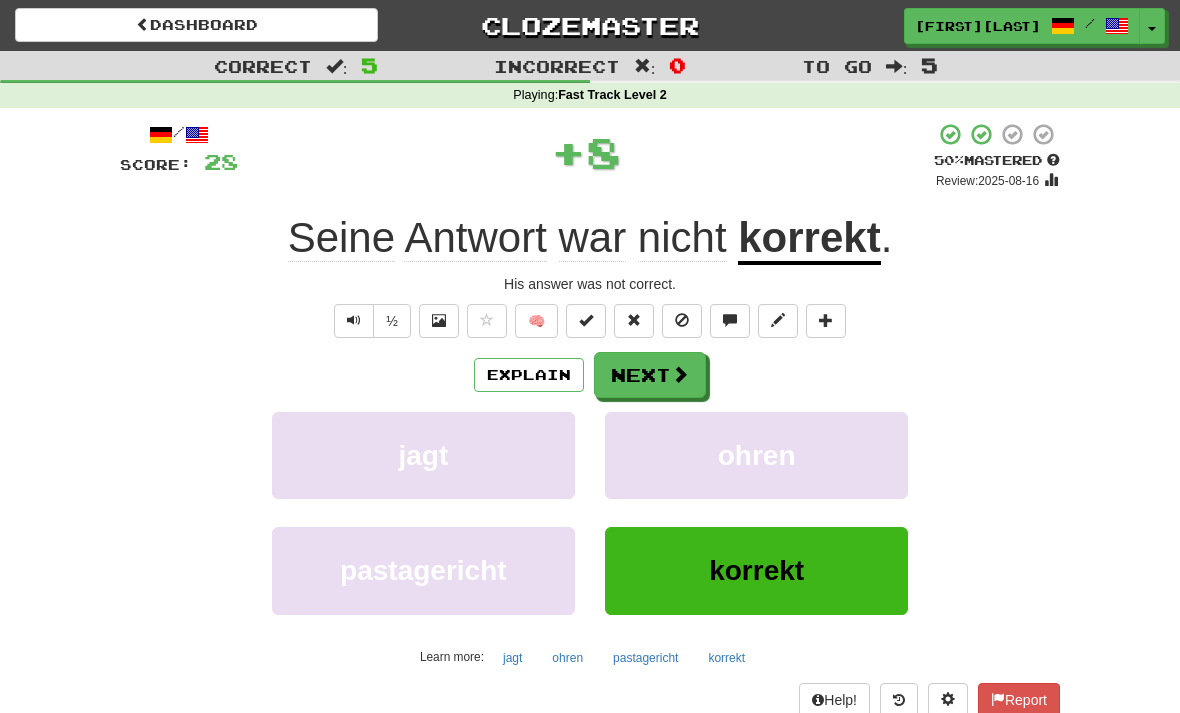 click on "Next" at bounding box center [650, 375] 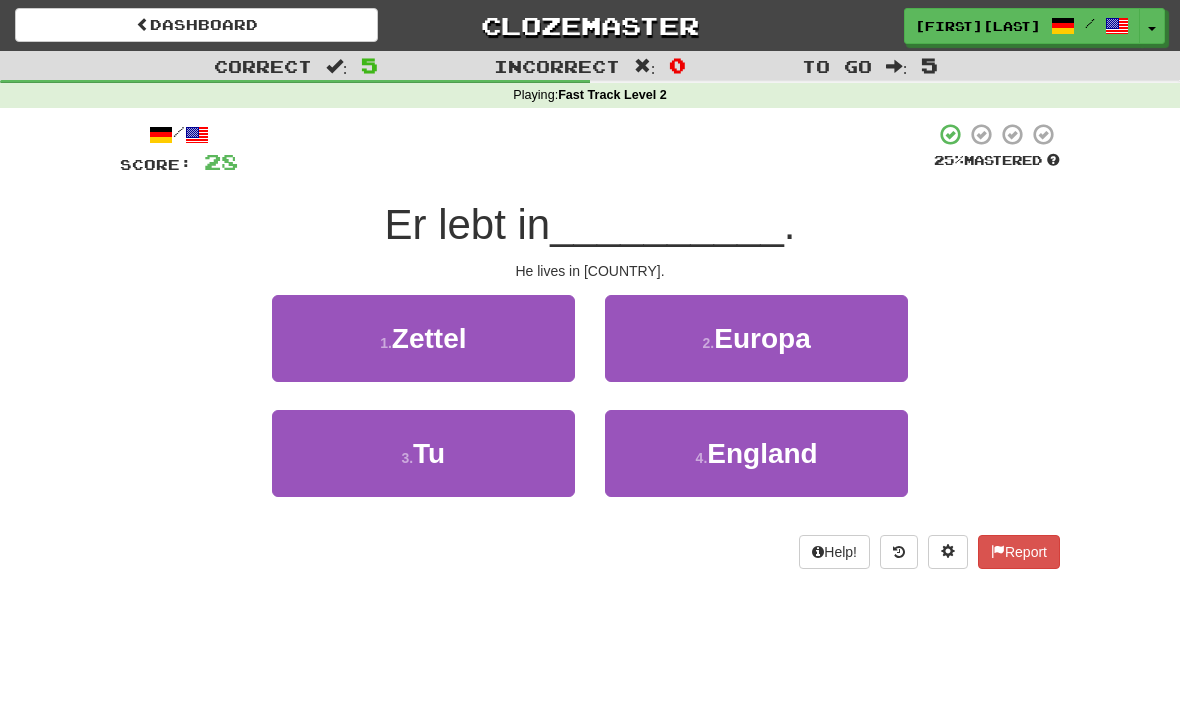 click on "4 .  England" at bounding box center [756, 453] 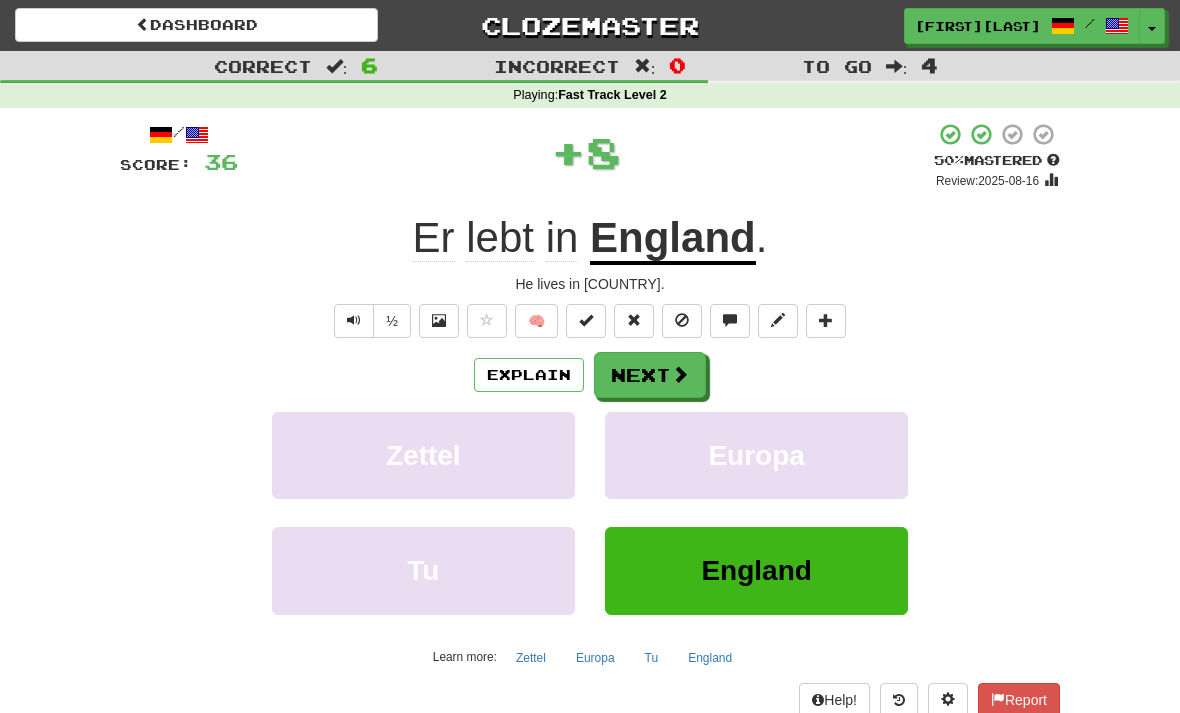 click on "Next" at bounding box center (650, 375) 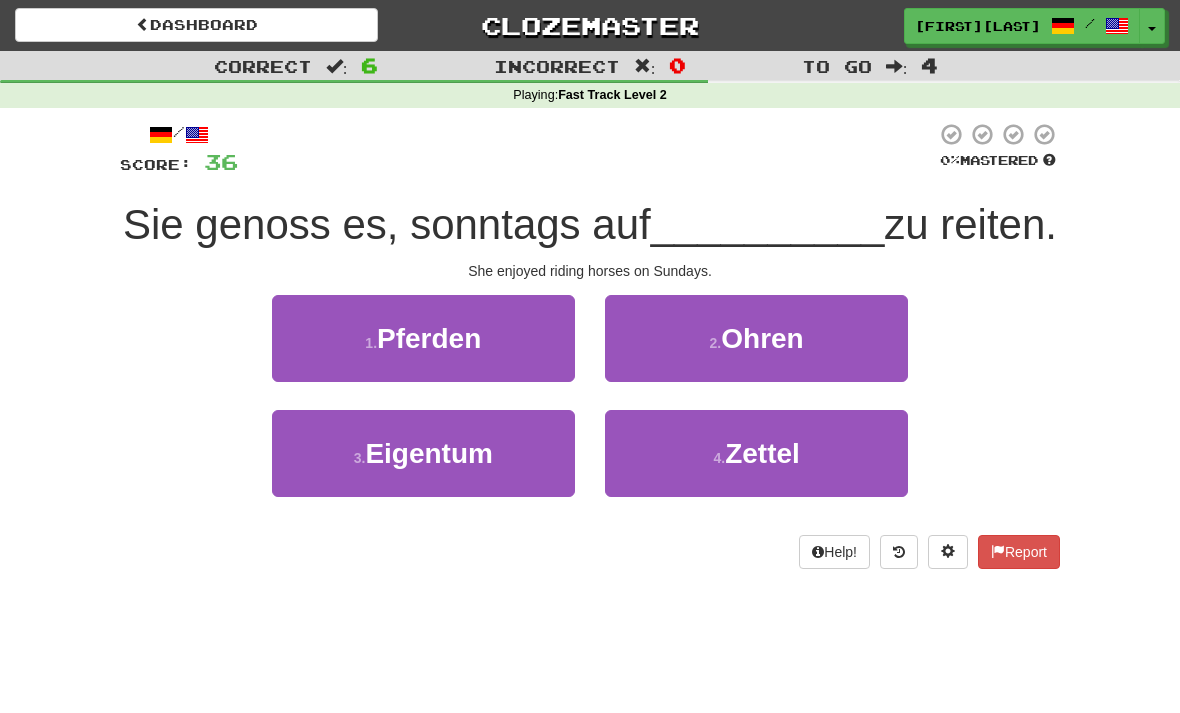 click on "1 .  Pferden" at bounding box center (423, 338) 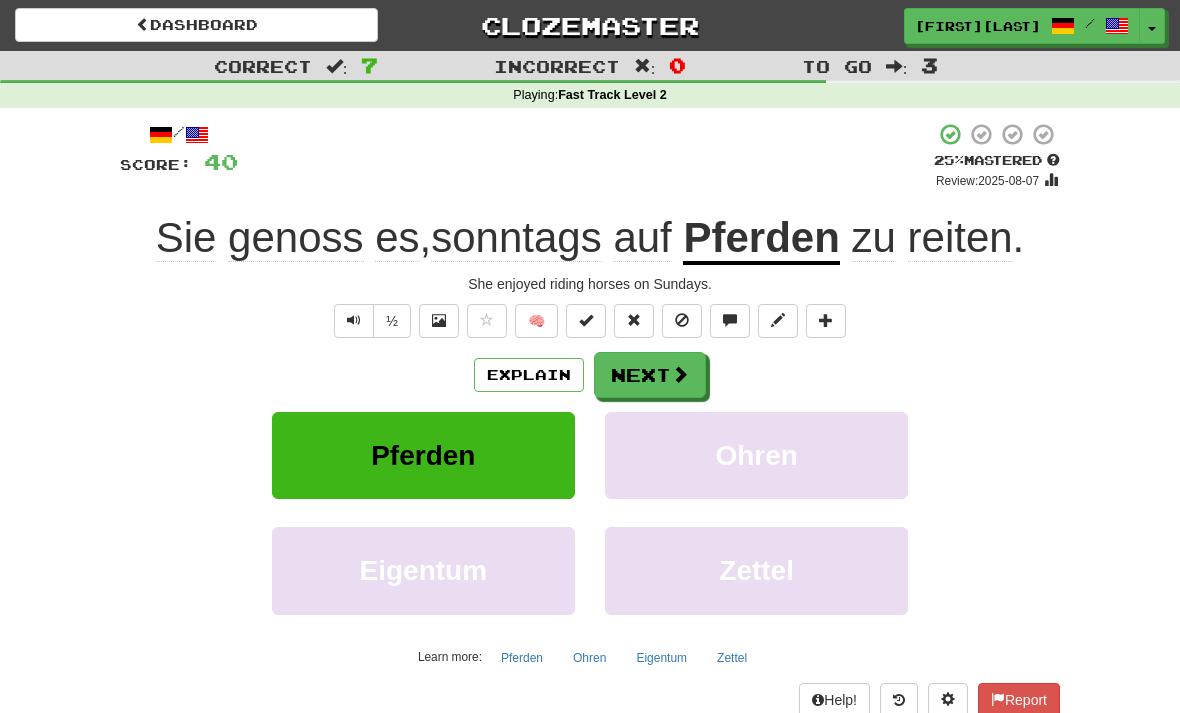 click on "Next" at bounding box center (650, 375) 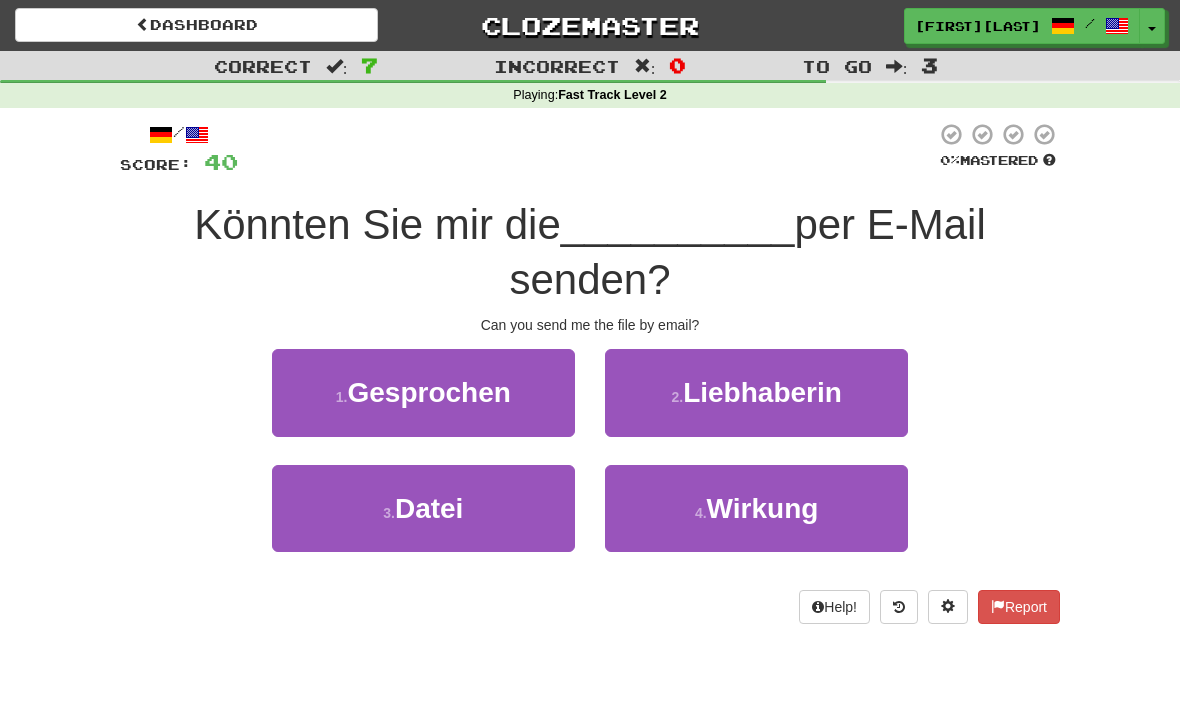click on "Datei" at bounding box center [429, 508] 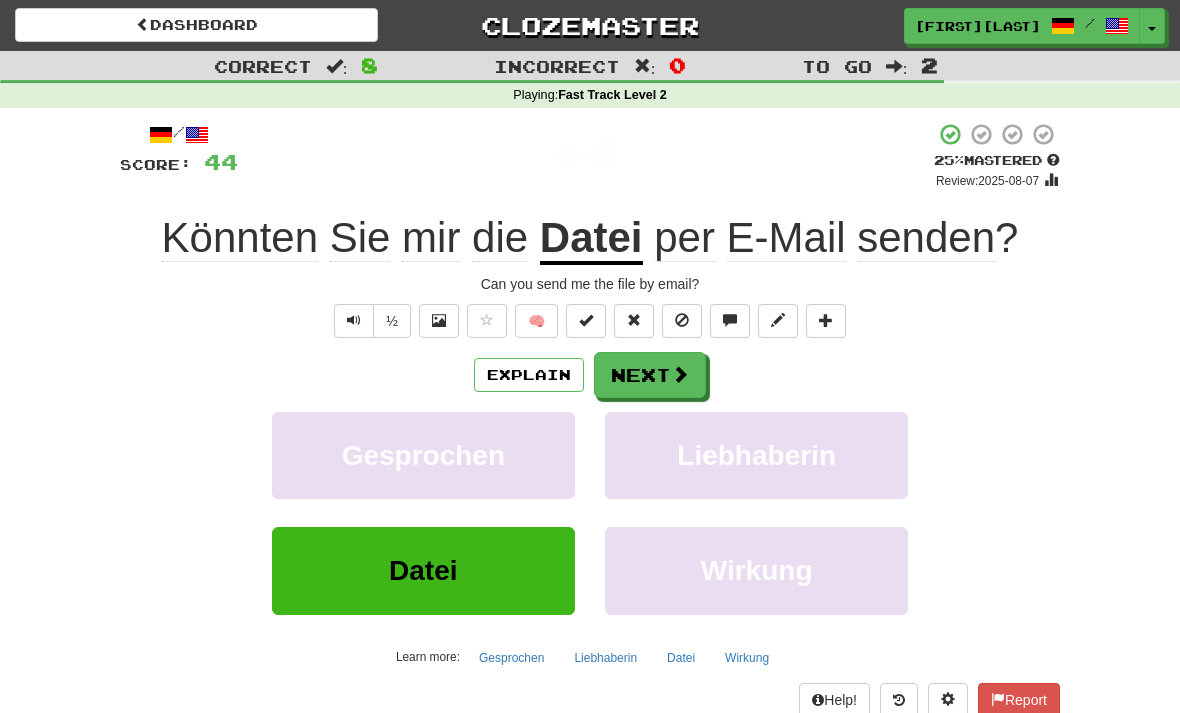 click on "Next" at bounding box center (650, 375) 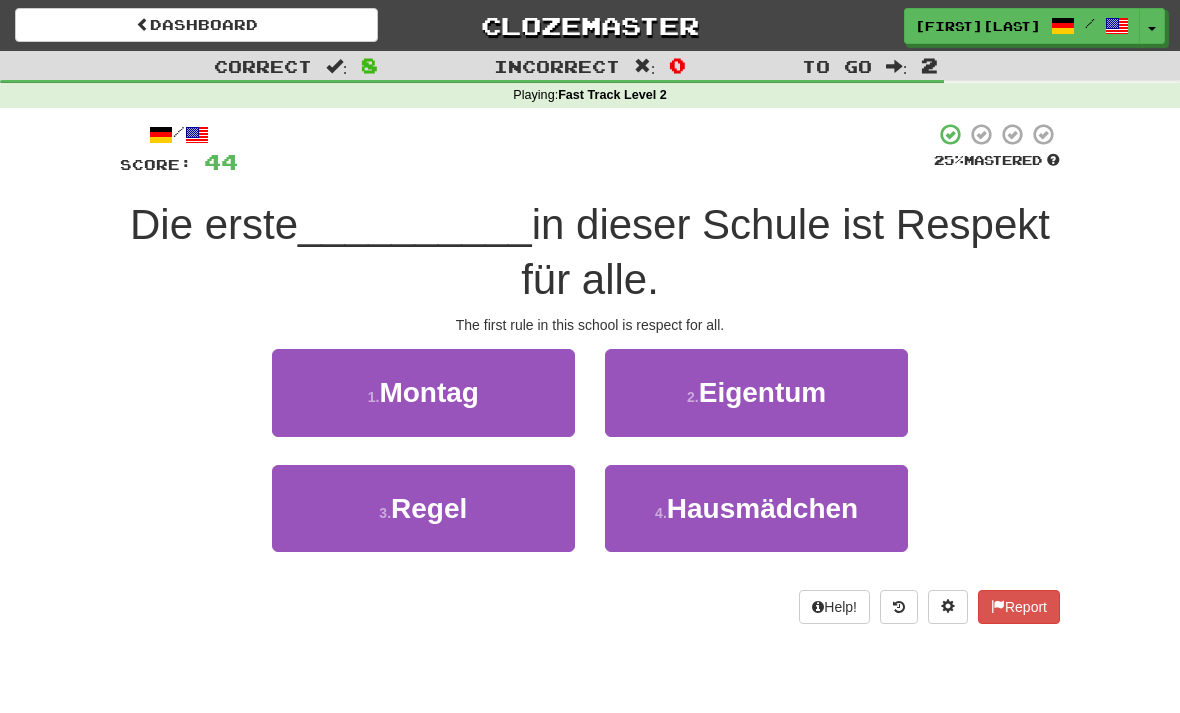 click on "Regel" at bounding box center (429, 508) 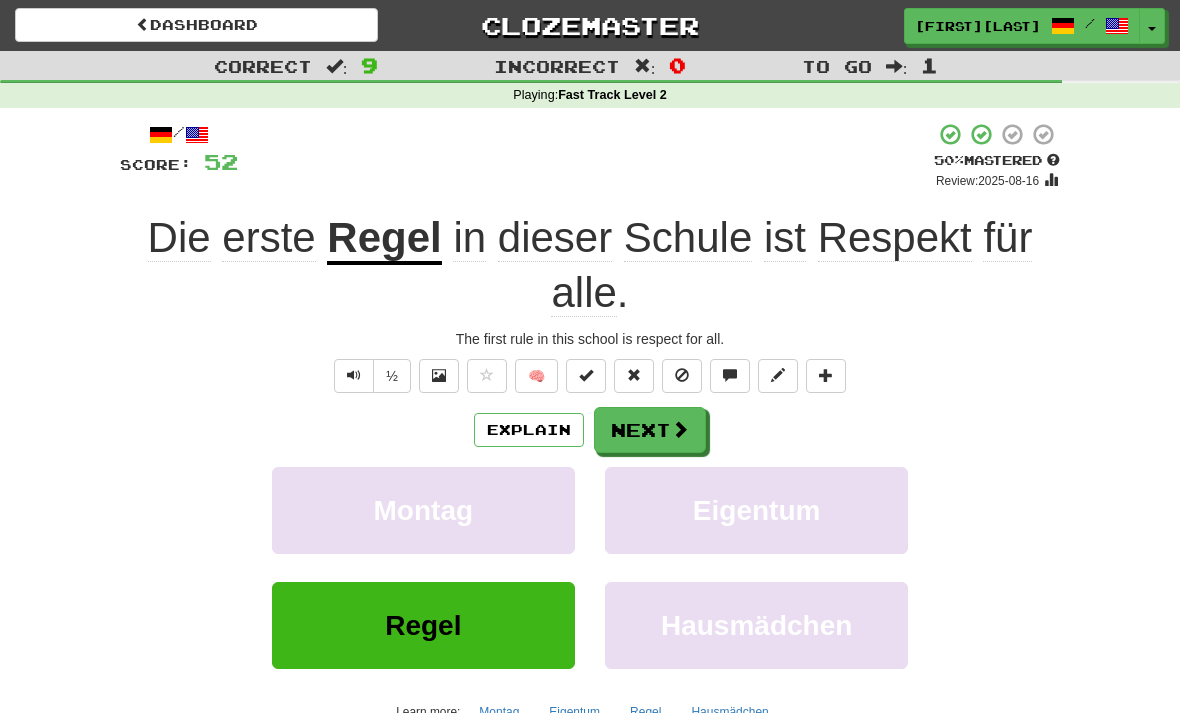 click on "Next" at bounding box center (650, 430) 